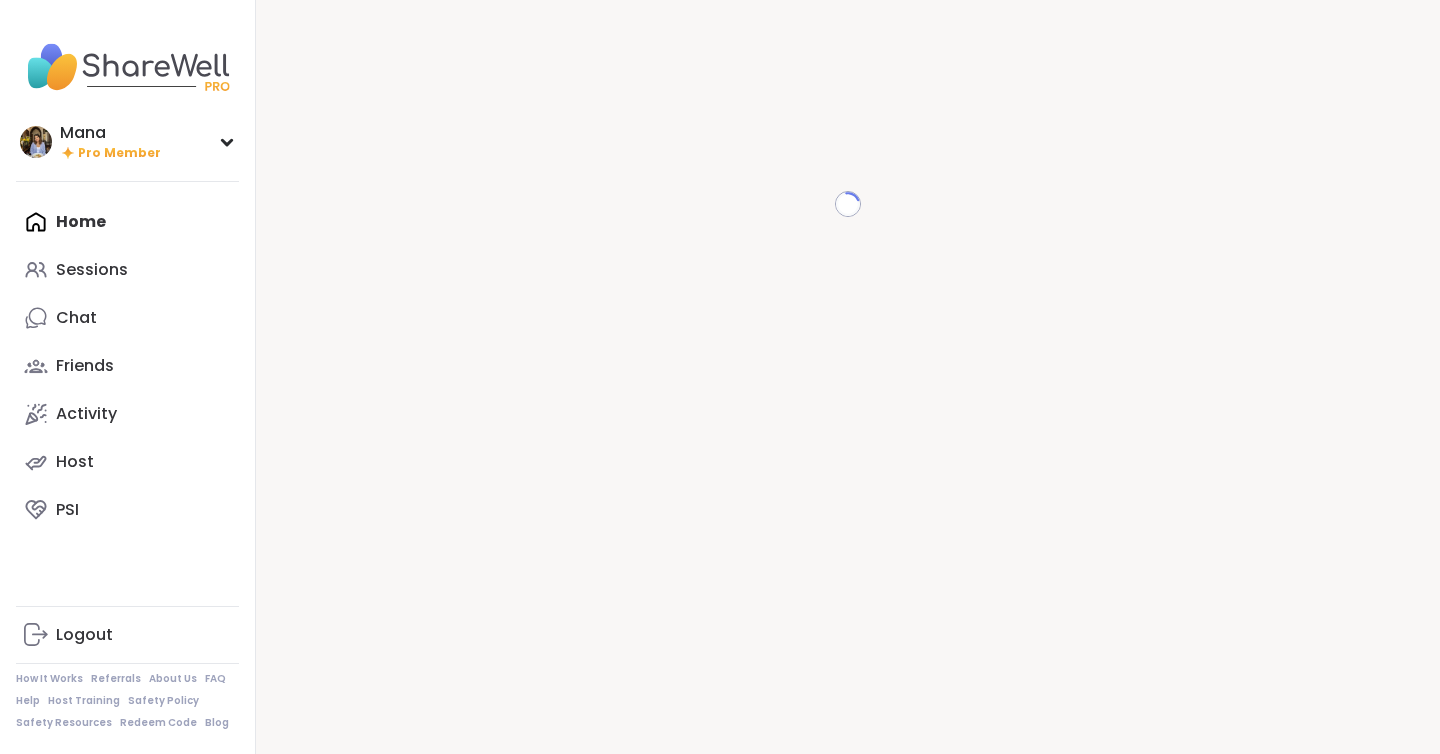scroll, scrollTop: 0, scrollLeft: 0, axis: both 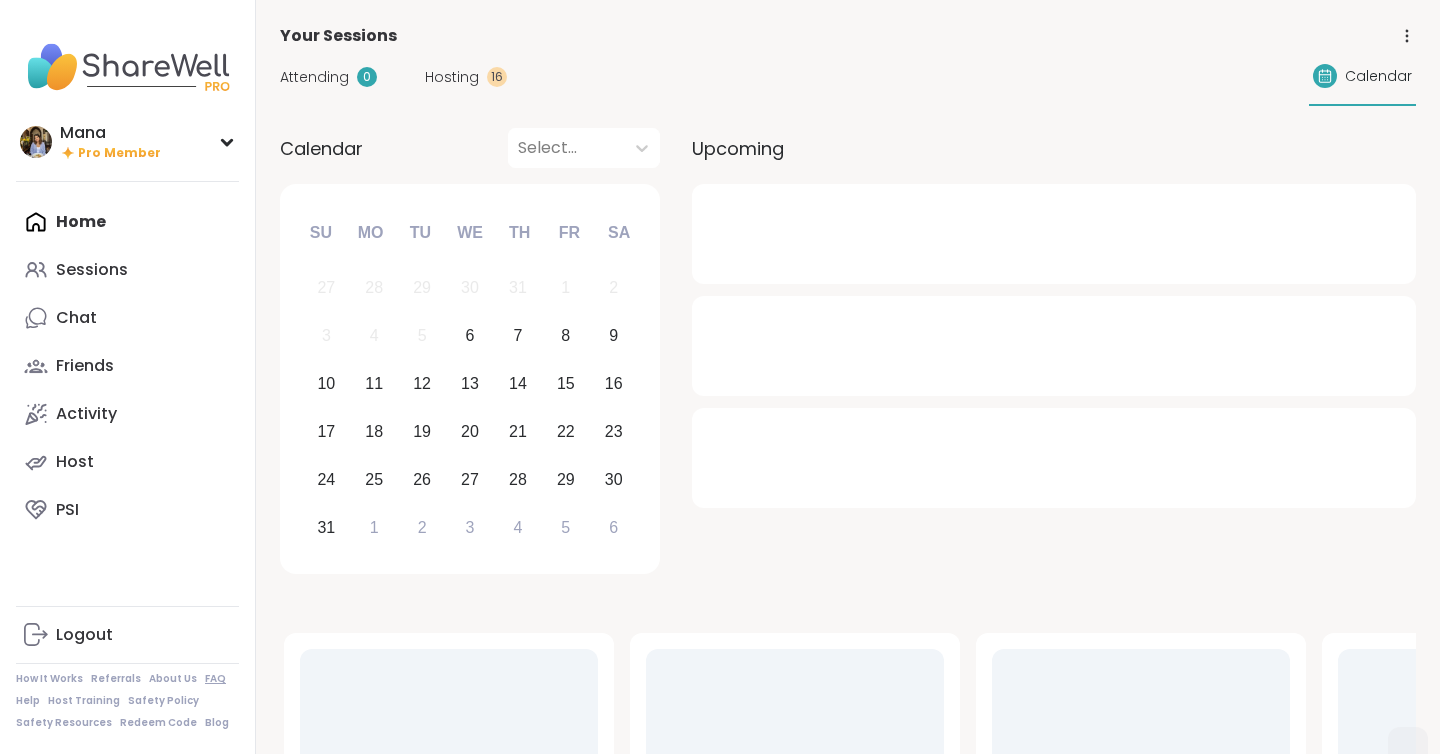 click on "FAQ" at bounding box center (215, 679) 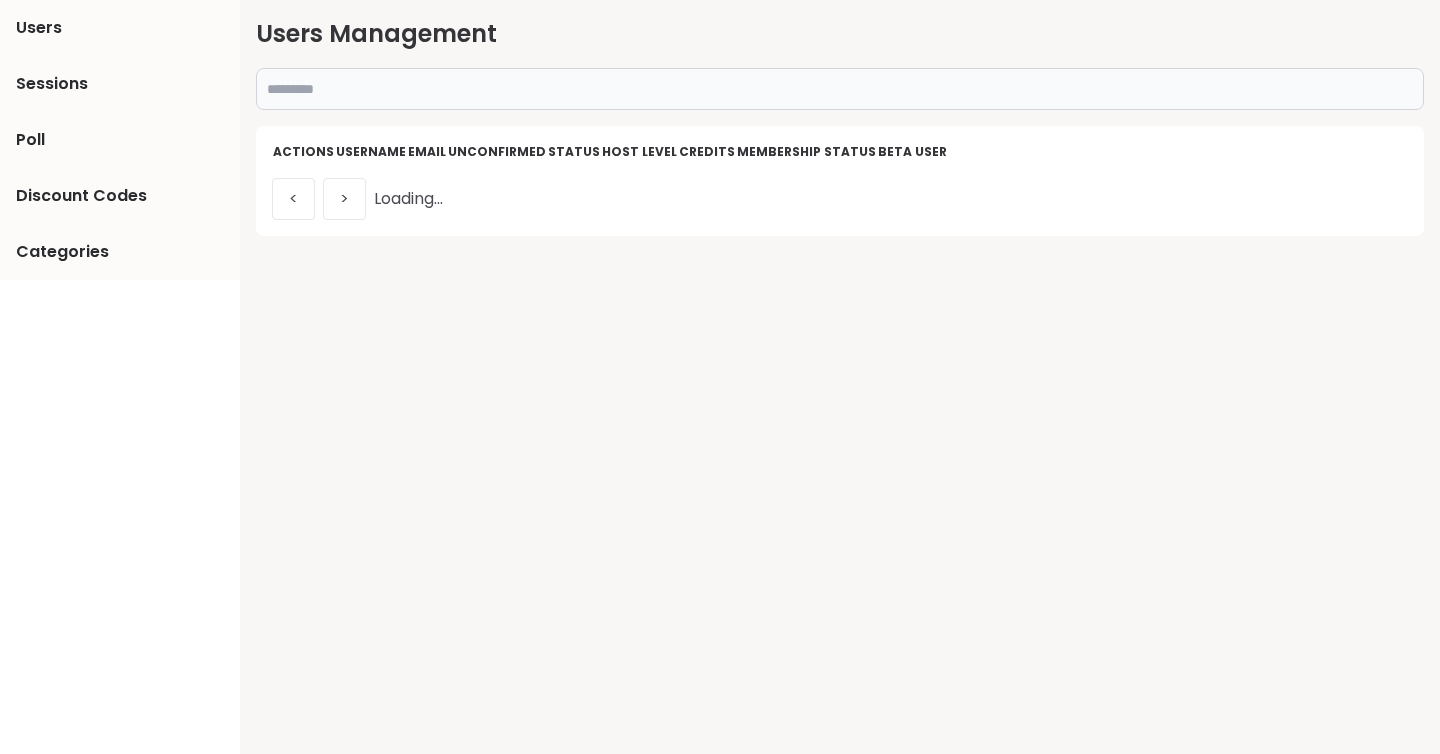 scroll, scrollTop: 0, scrollLeft: 0, axis: both 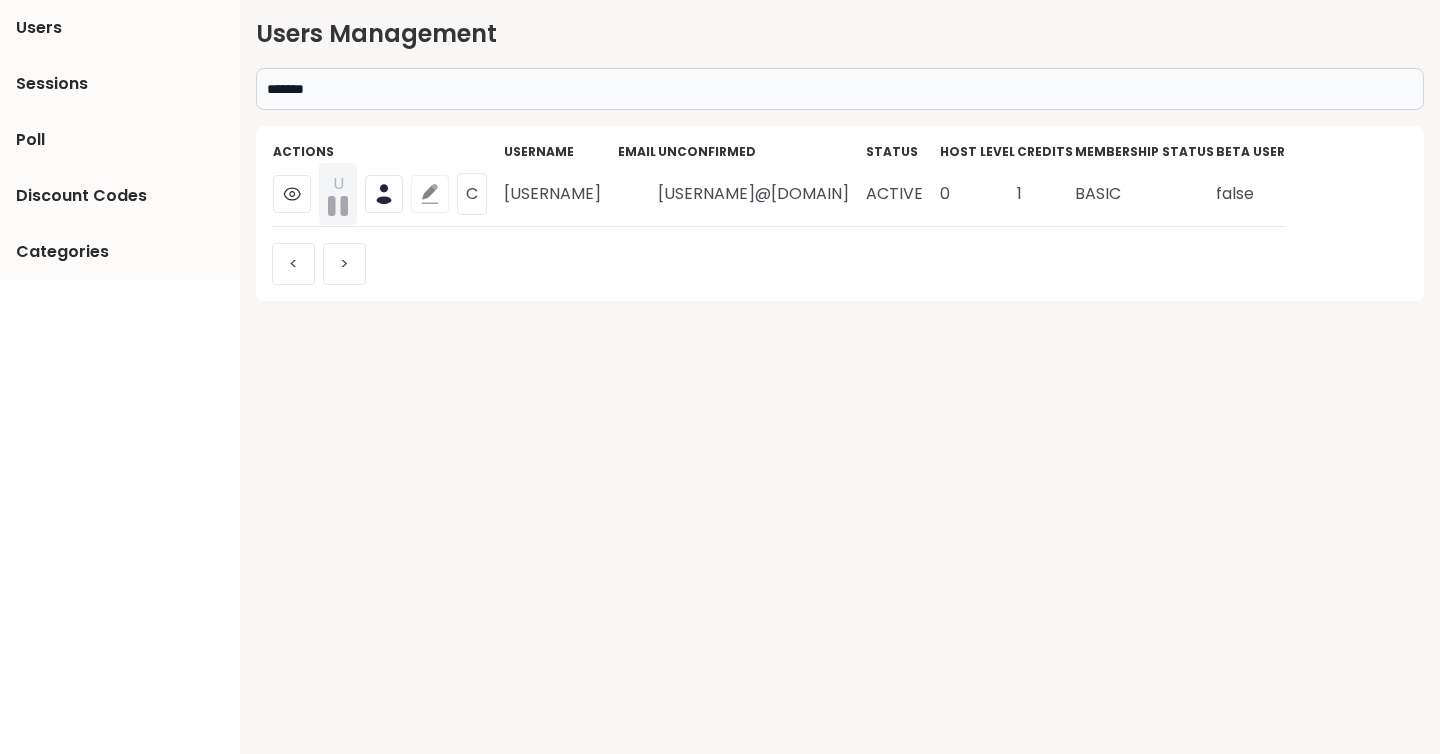 click 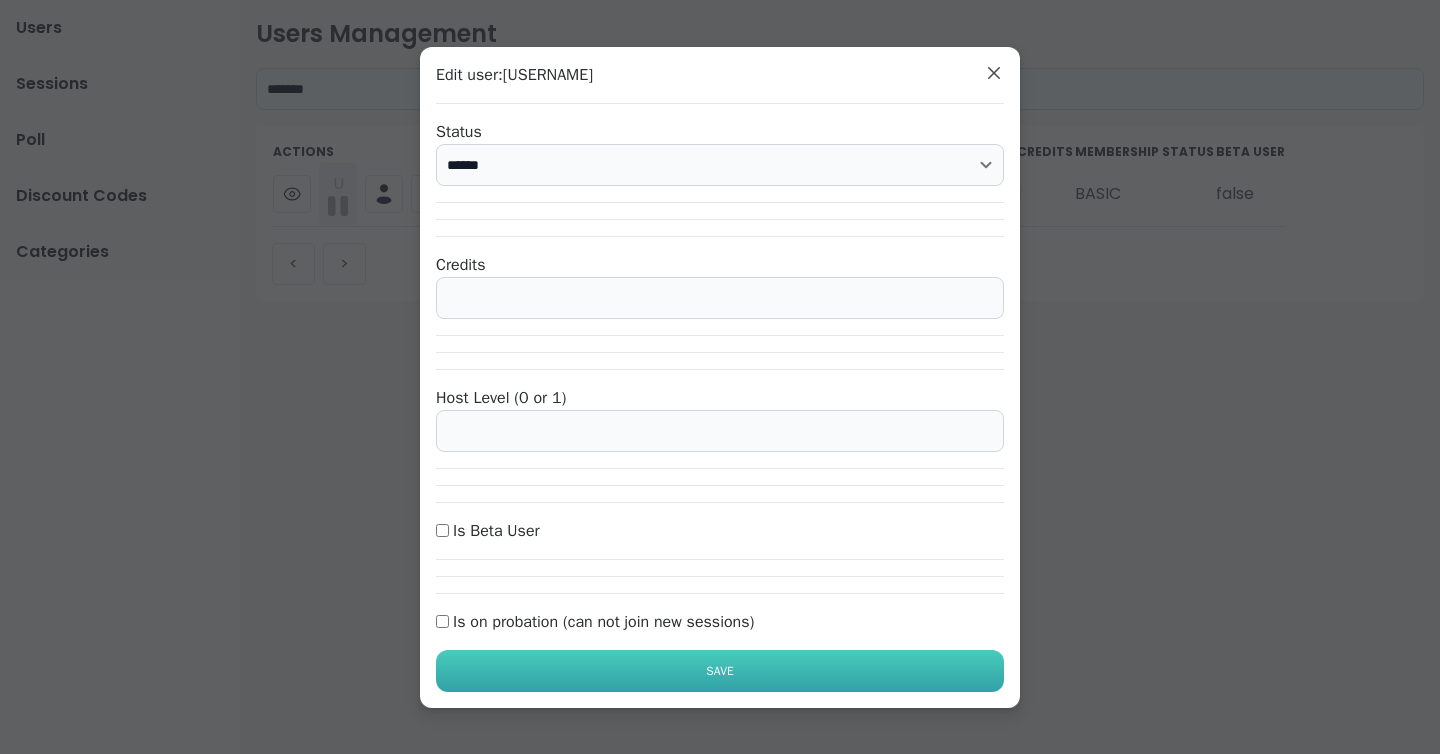 click on "Save" at bounding box center (720, 671) 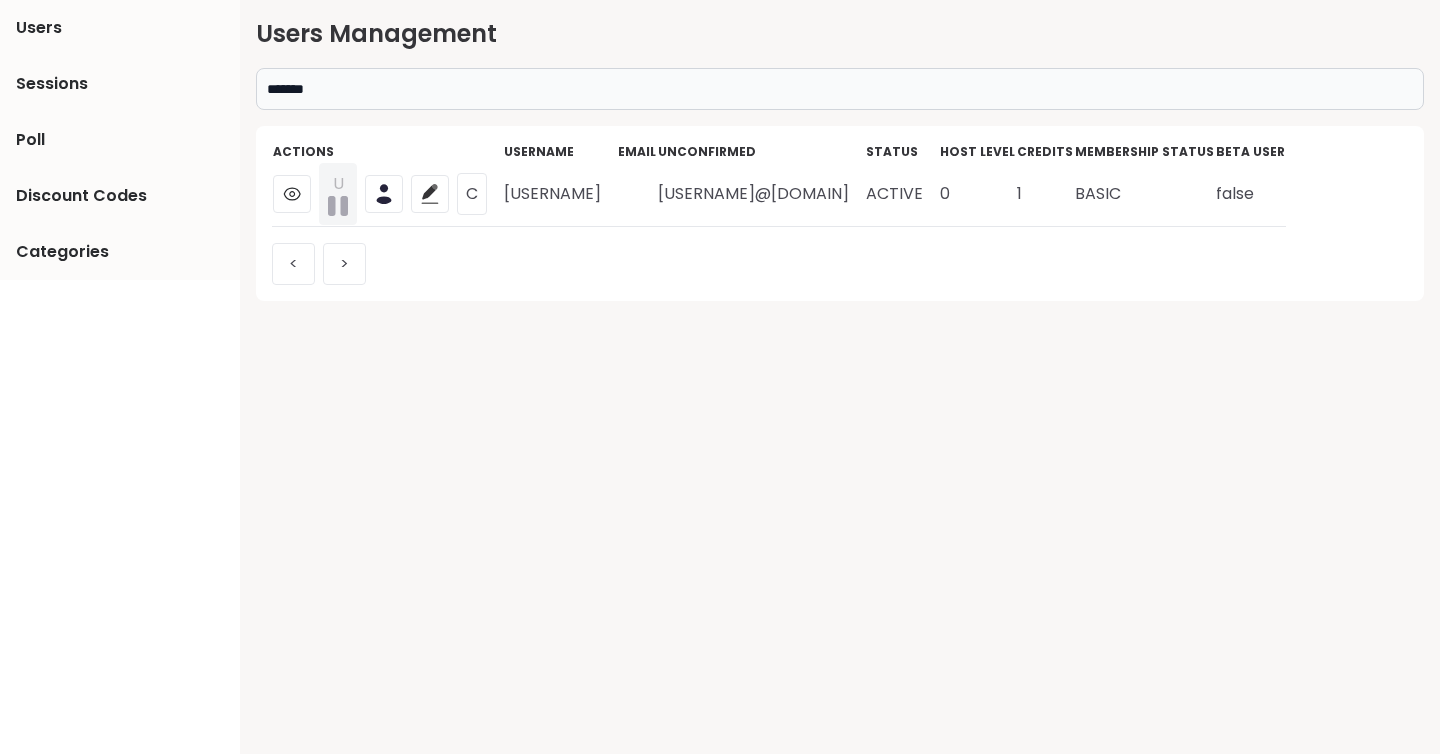 click on "*******" at bounding box center (840, 89) 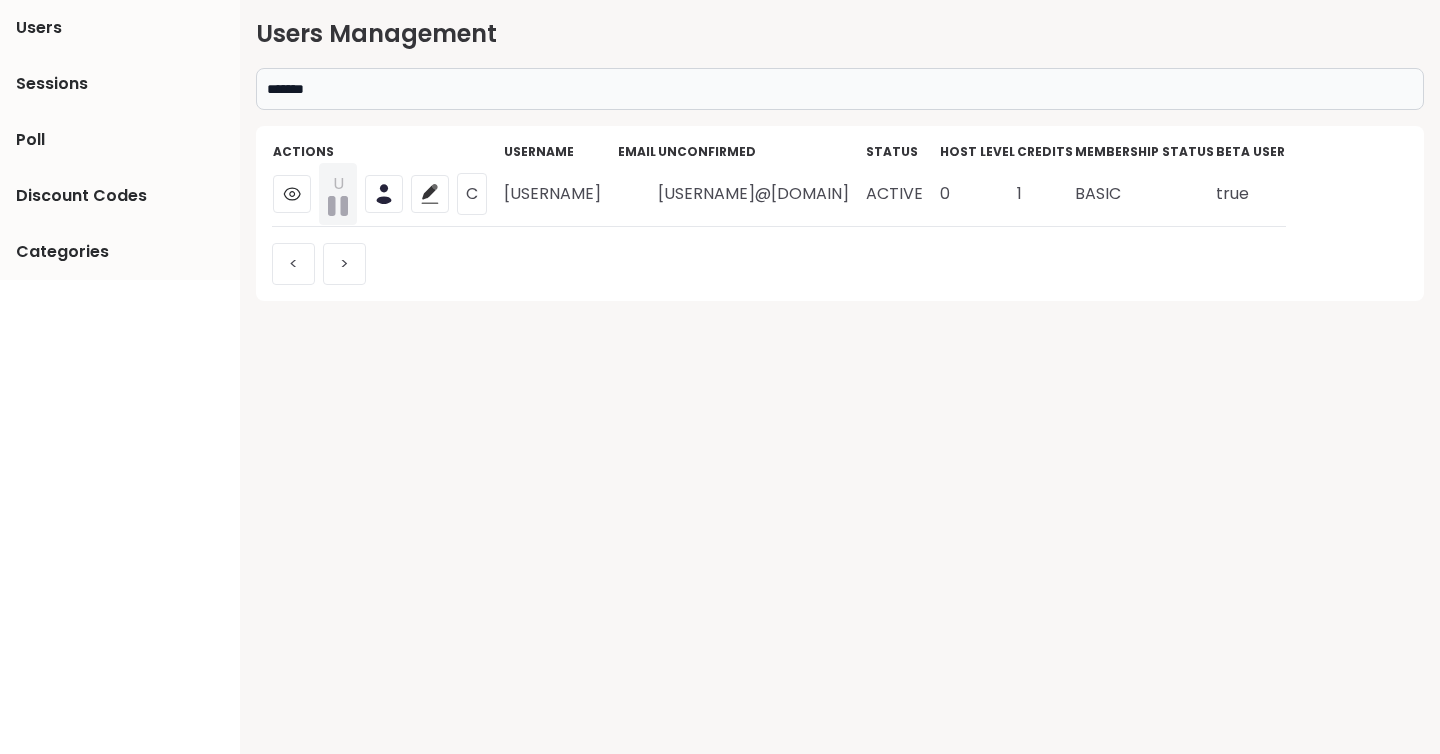 click on "agould7139@outlook.com" at bounding box center [761, 194] 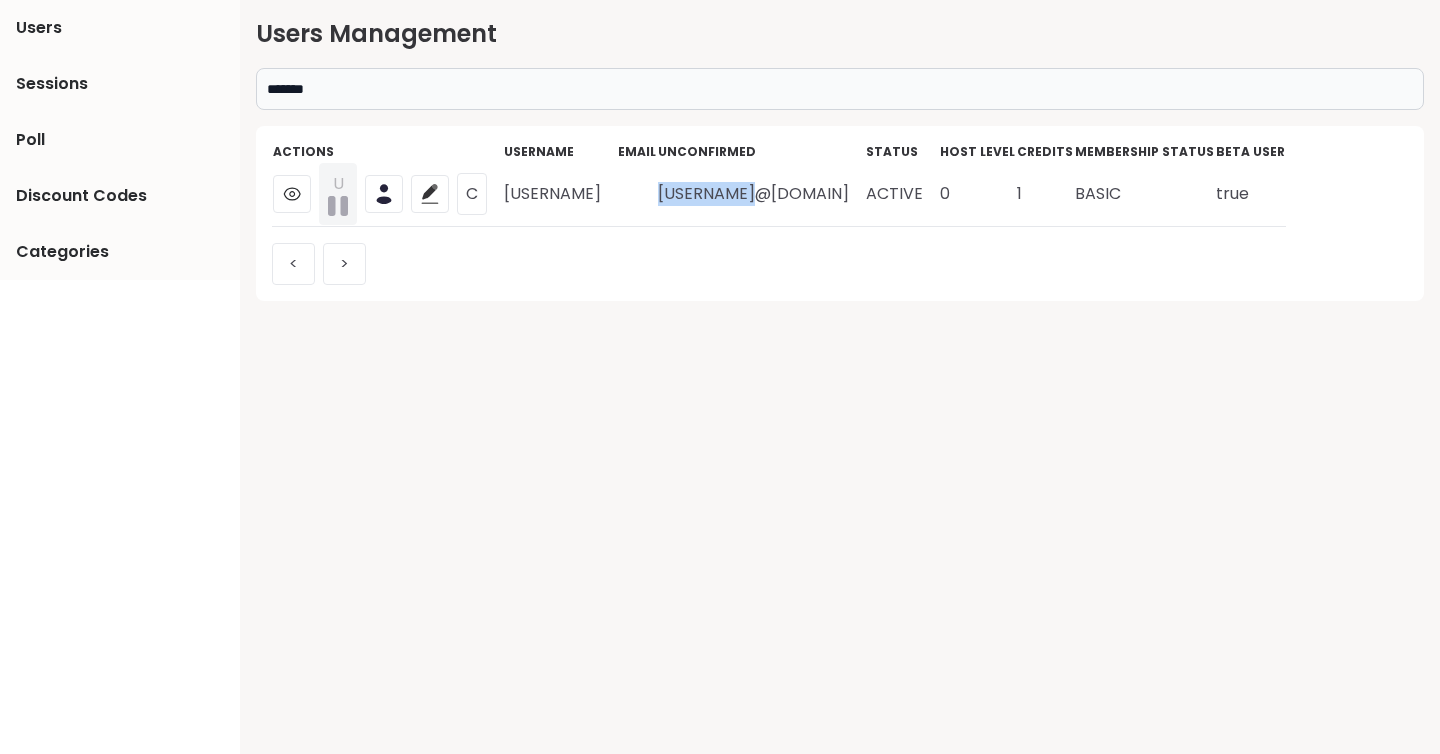 click on "agould7139@outlook.com" at bounding box center [761, 194] 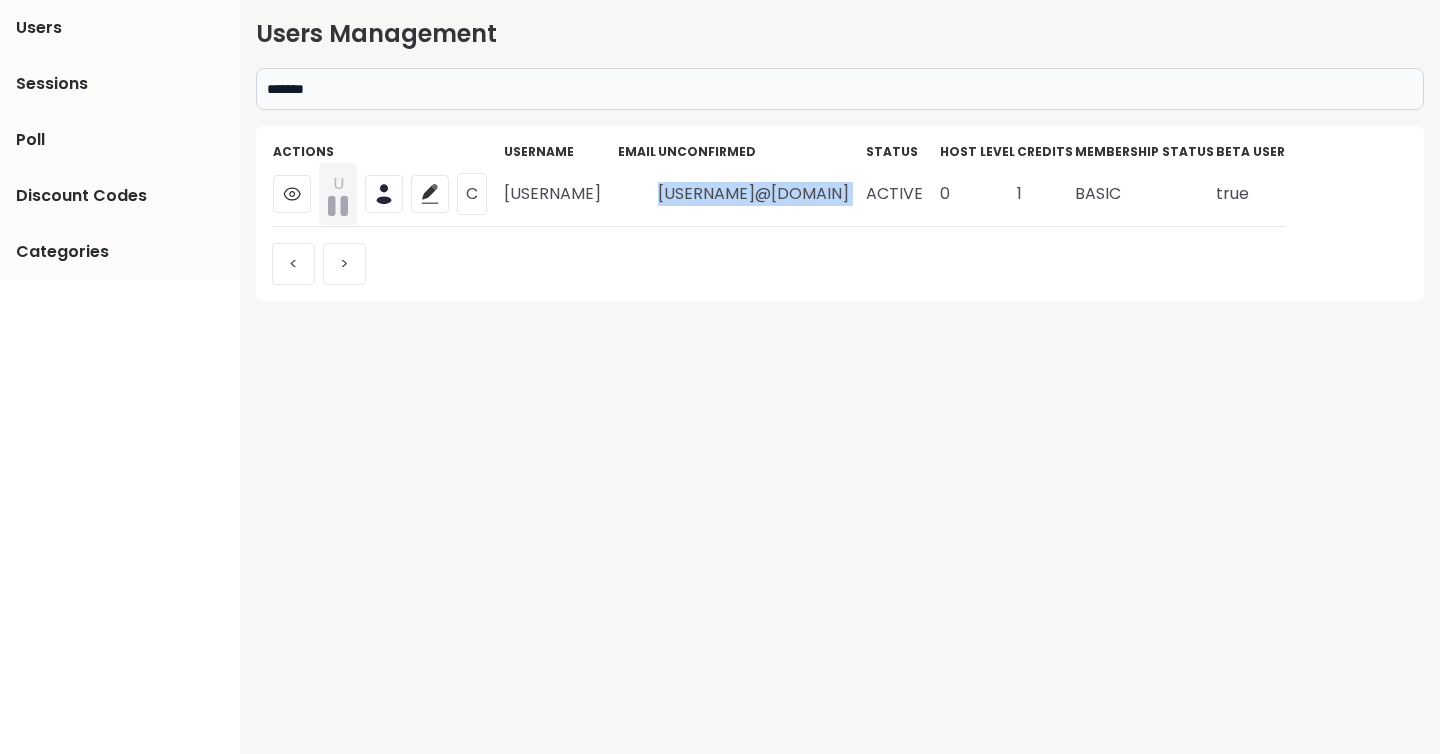click on "agould7139@outlook.com" at bounding box center [761, 194] 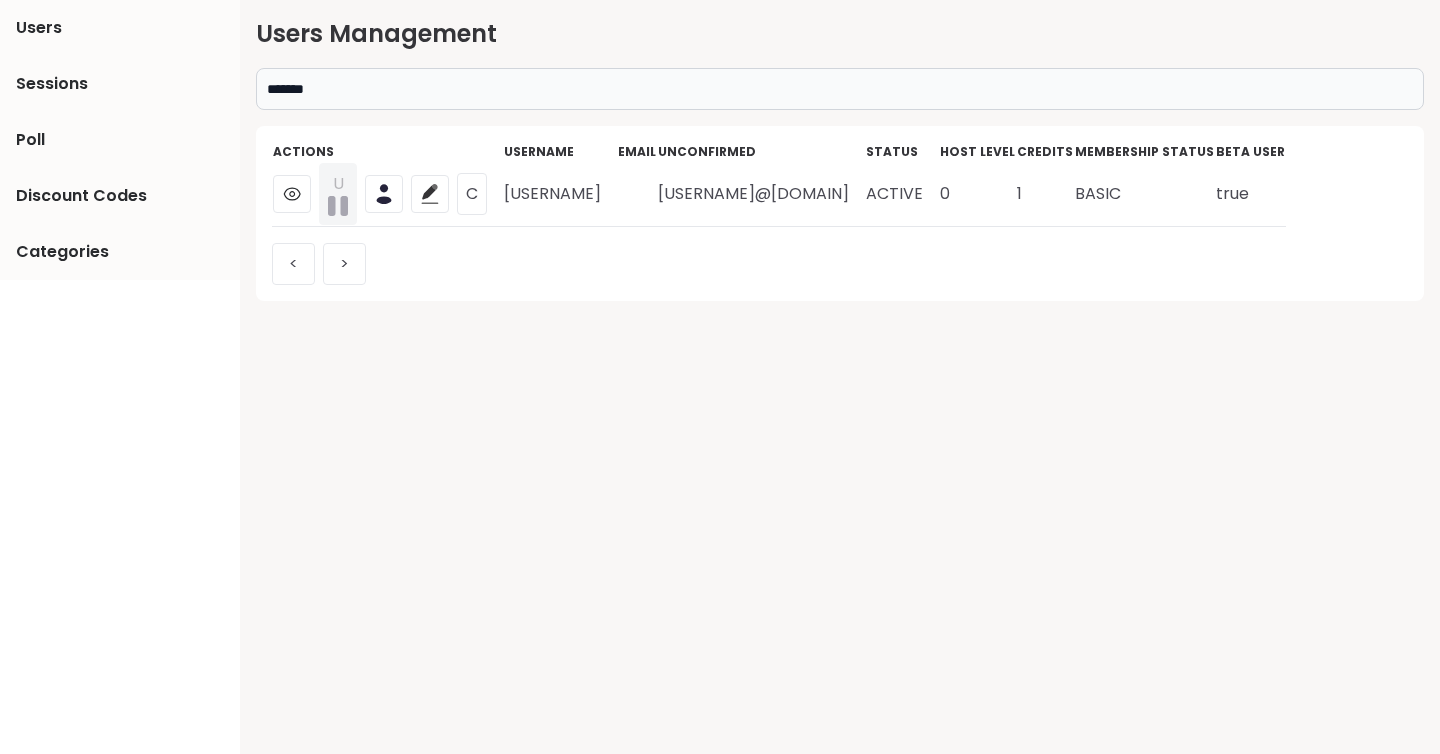 click on "*******" at bounding box center [840, 89] 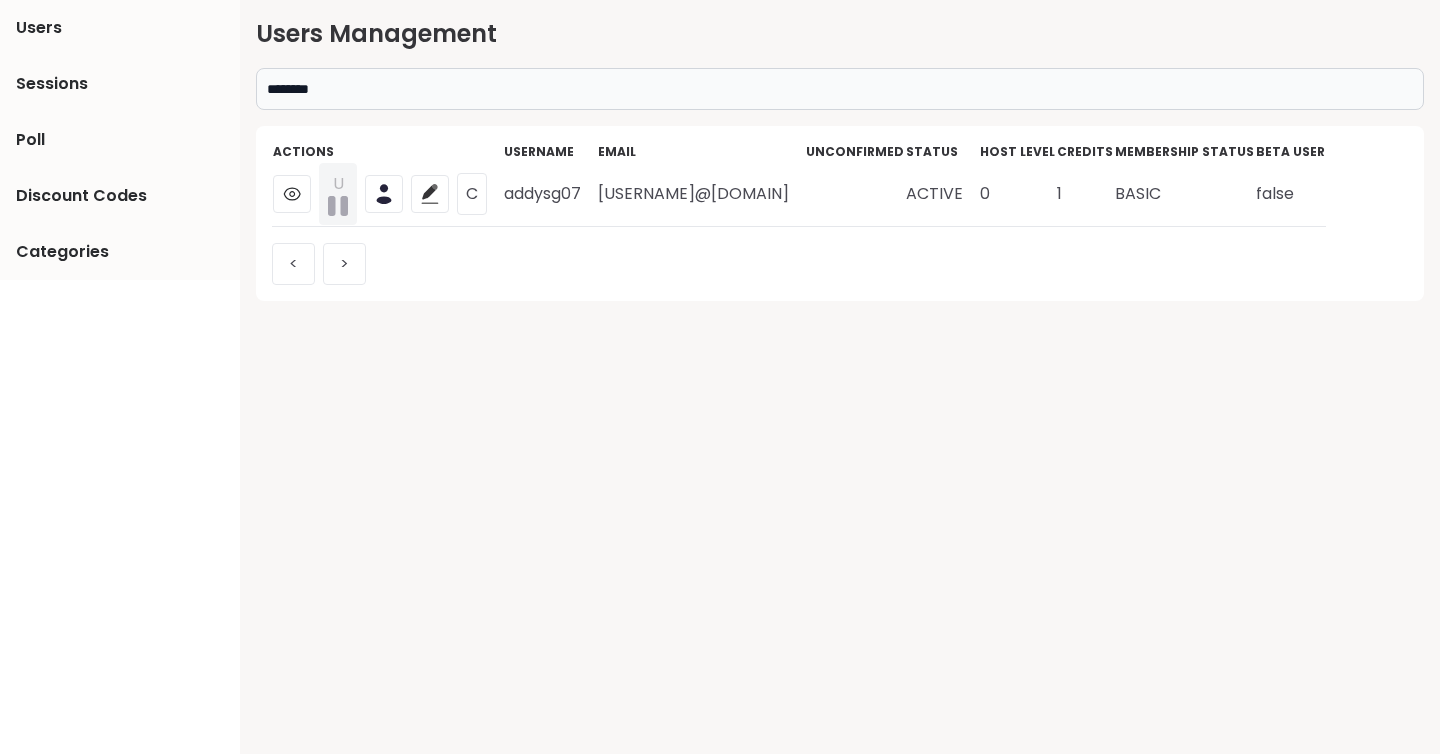click on "addysg07@gmail.com" at bounding box center (701, 194) 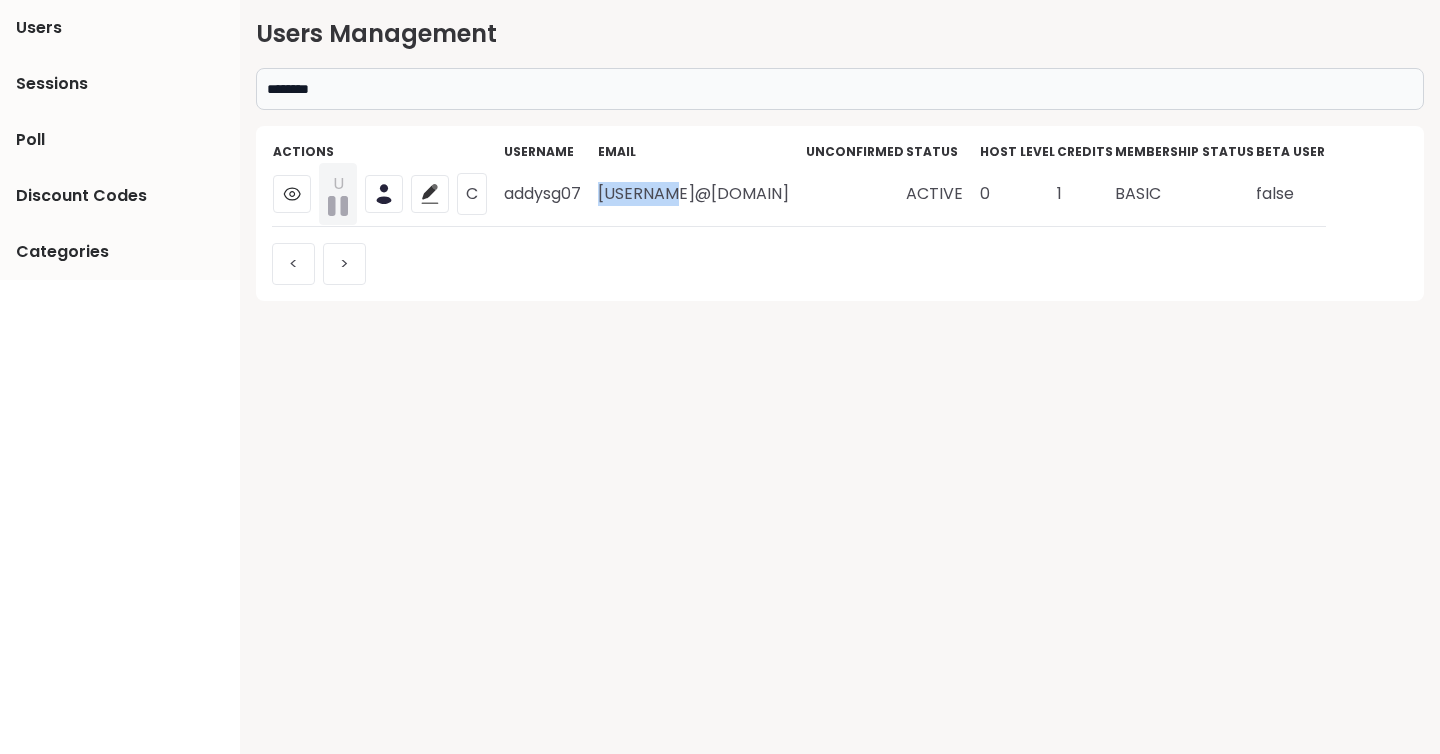 click on "addysg07@gmail.com" at bounding box center (701, 194) 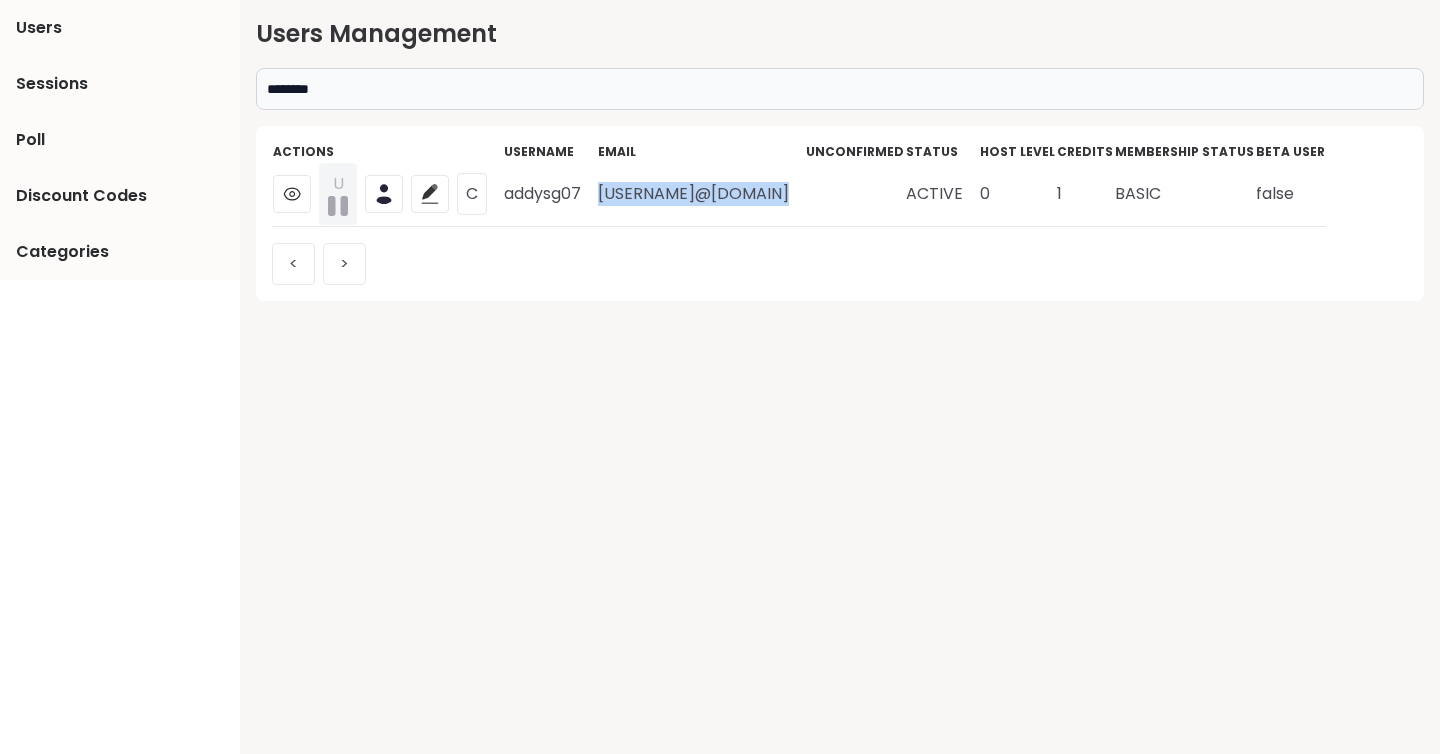click on "addysg07@gmail.com" at bounding box center [701, 194] 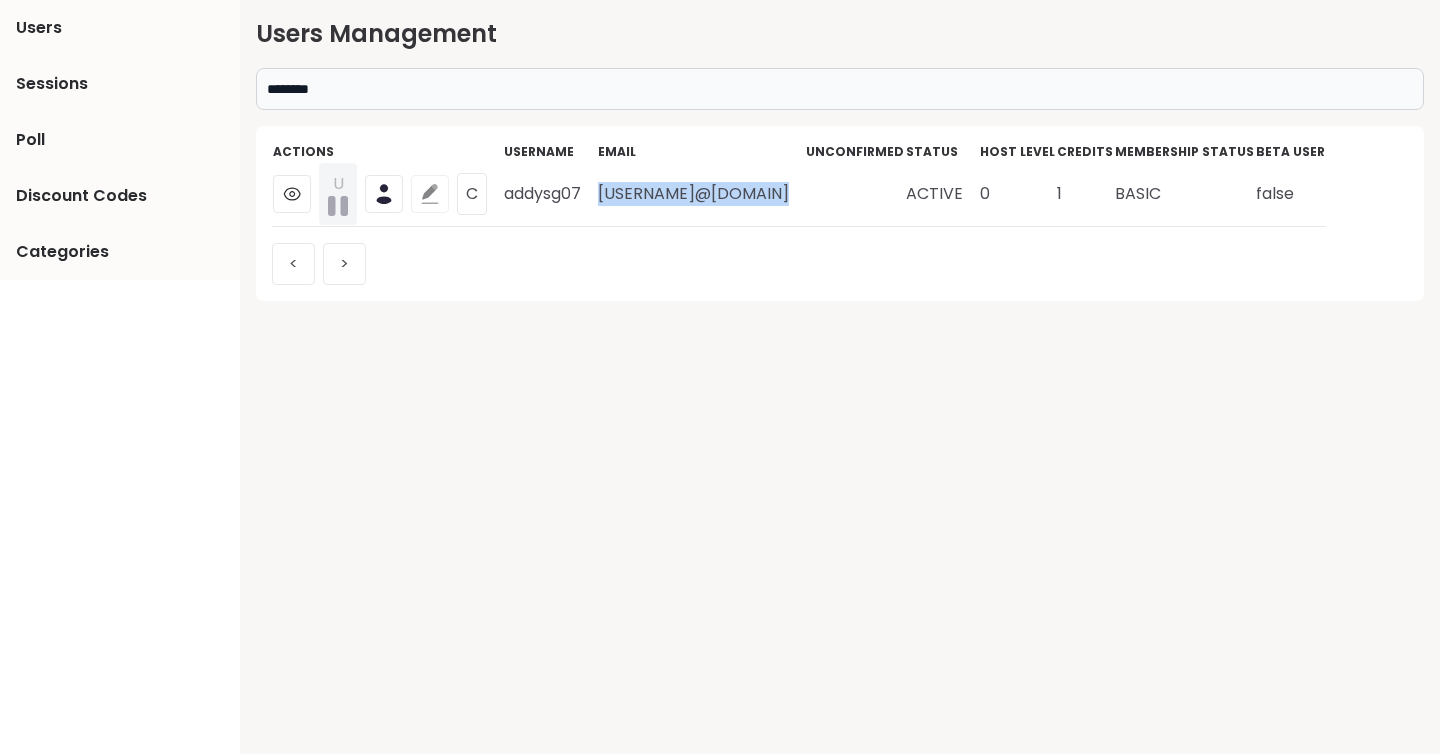 click 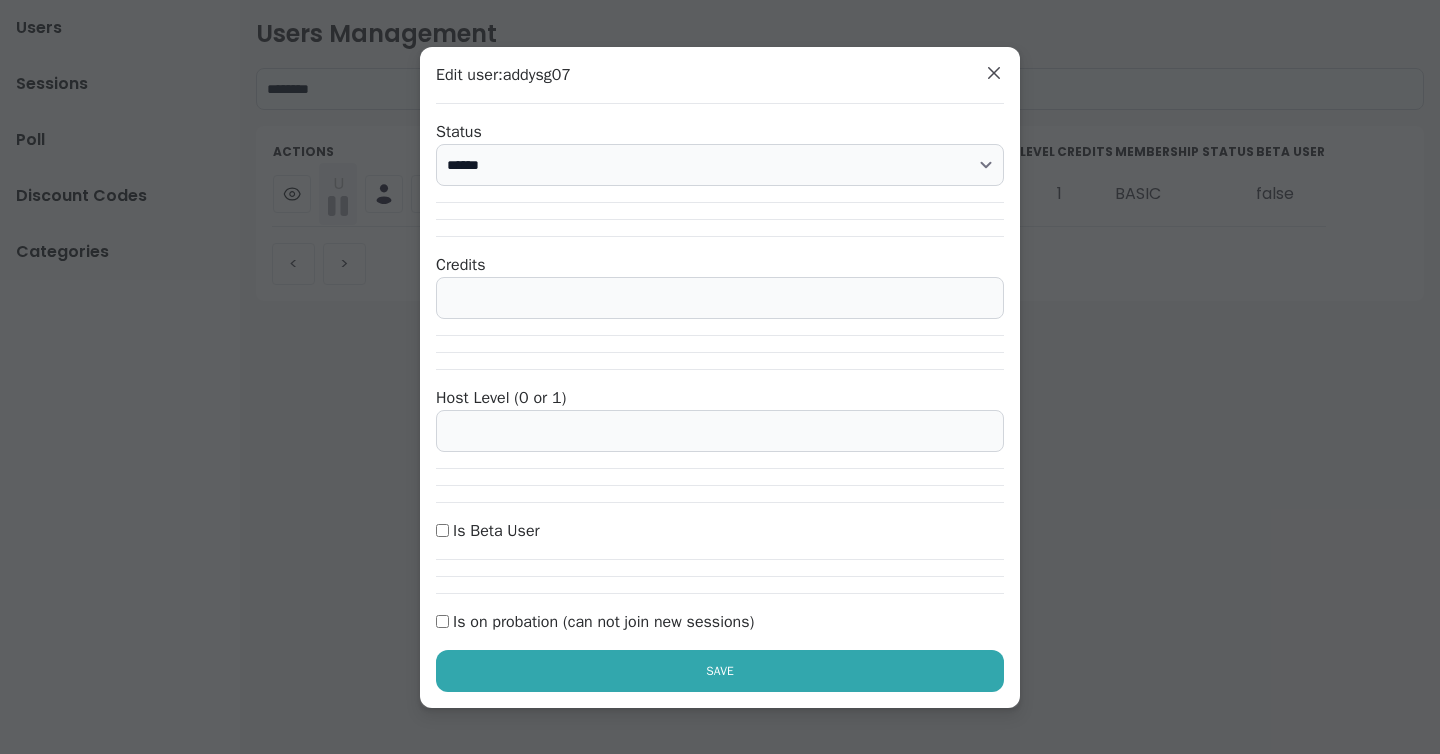 click on "****** ********* ******" at bounding box center (720, 165) 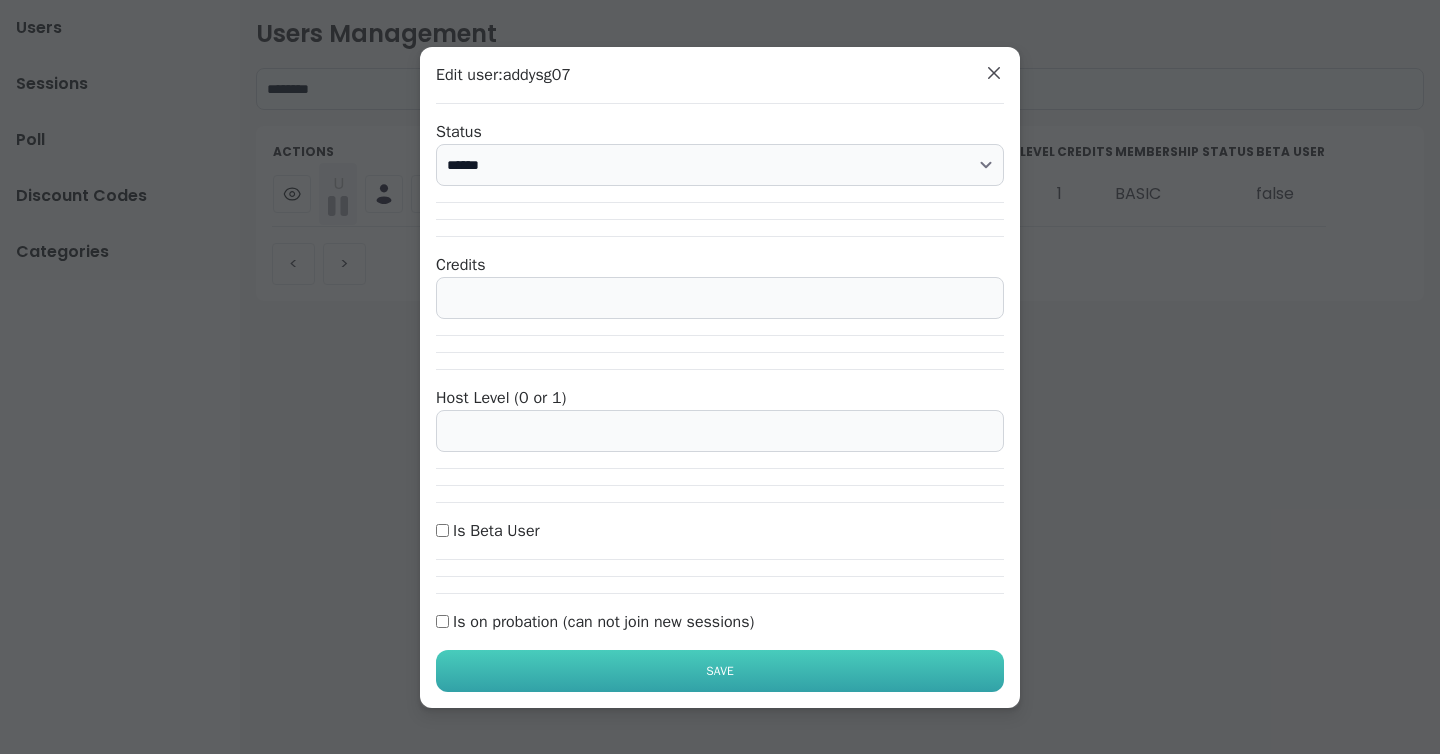 click on "Save" at bounding box center [720, 671] 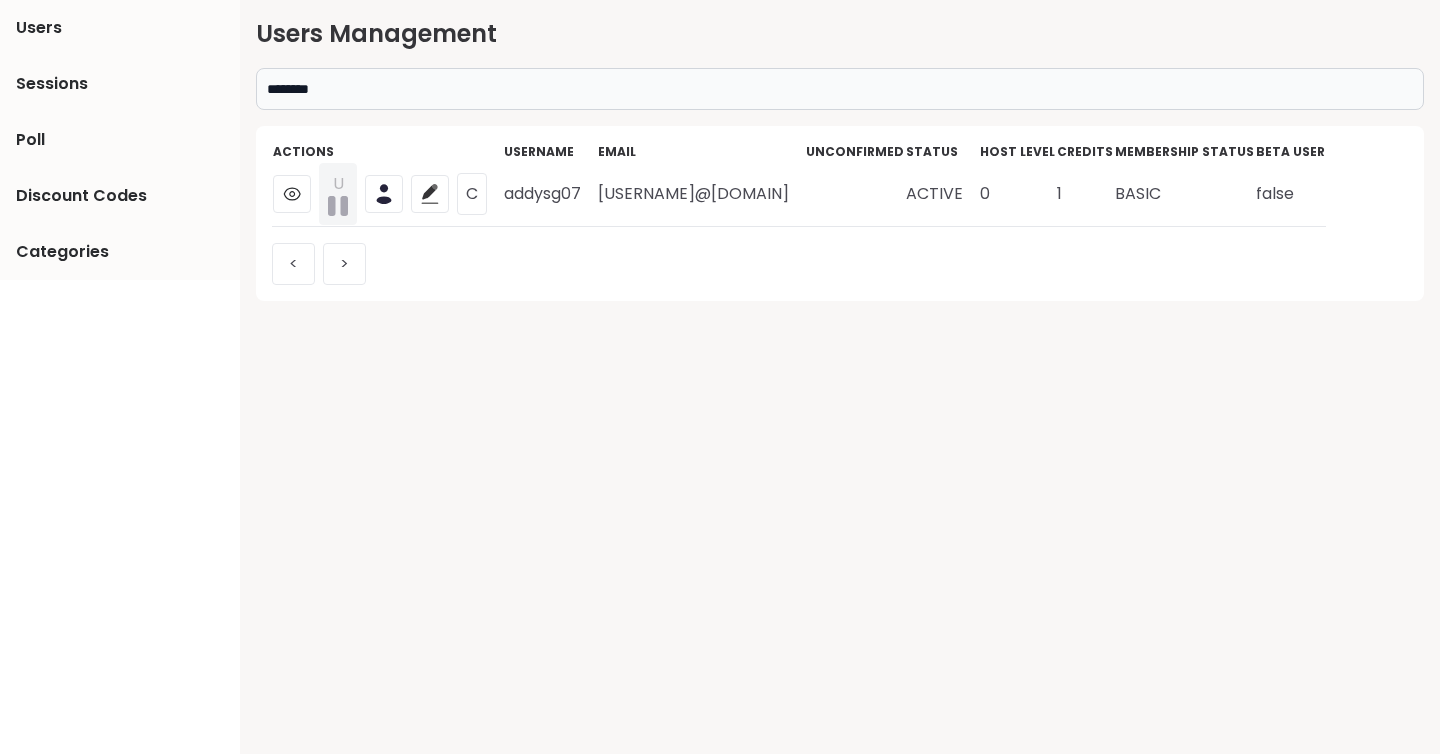 click on "********" at bounding box center [840, 89] 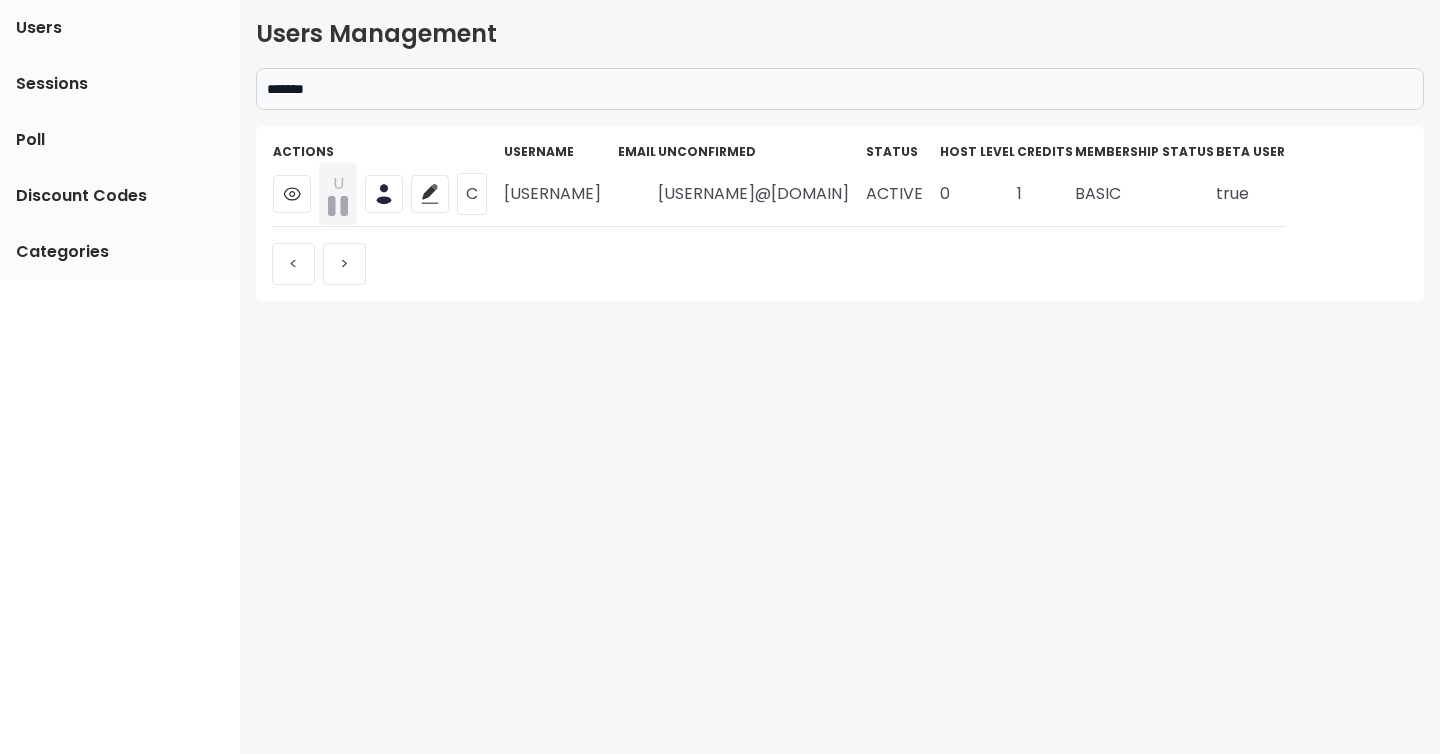 click on "agould7139@outlook.com" at bounding box center (761, 194) 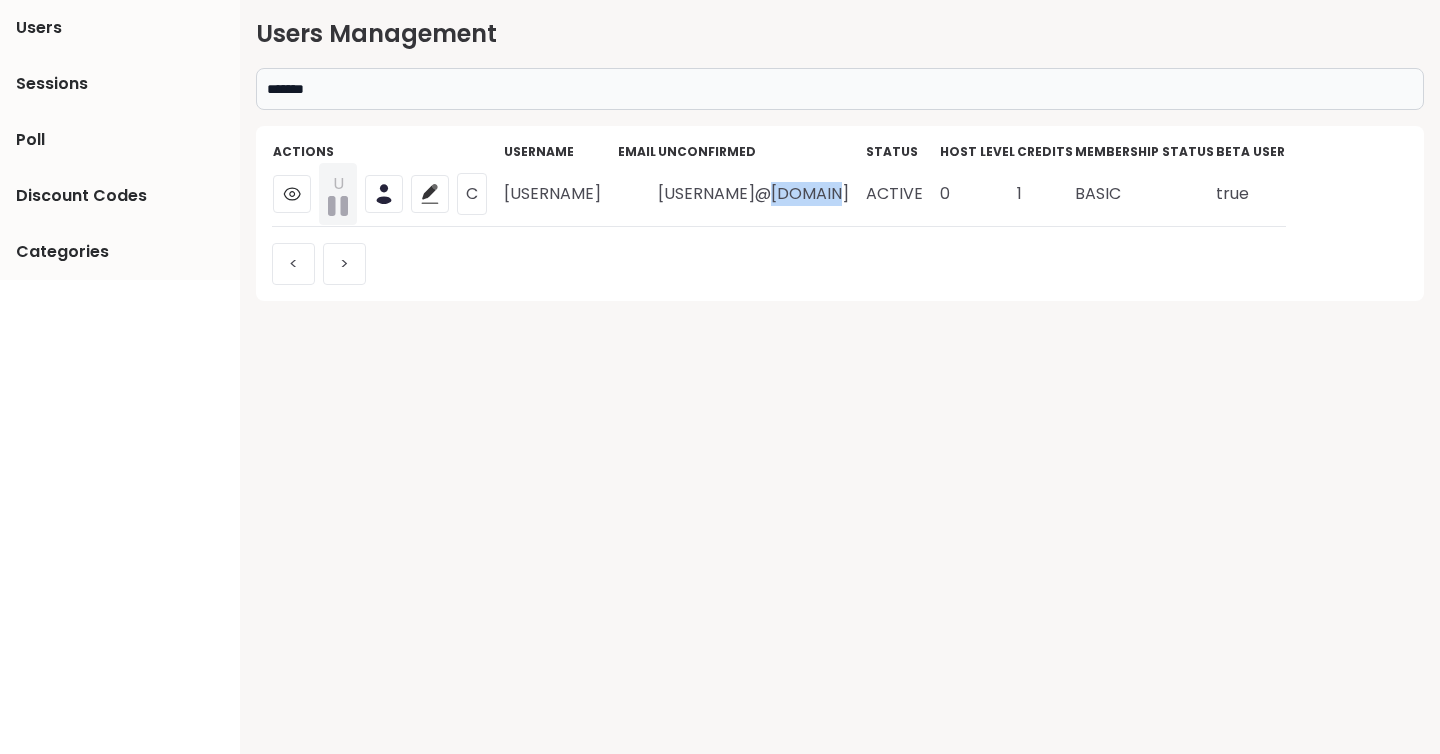 click on "agould7139@outlook.com" at bounding box center (761, 194) 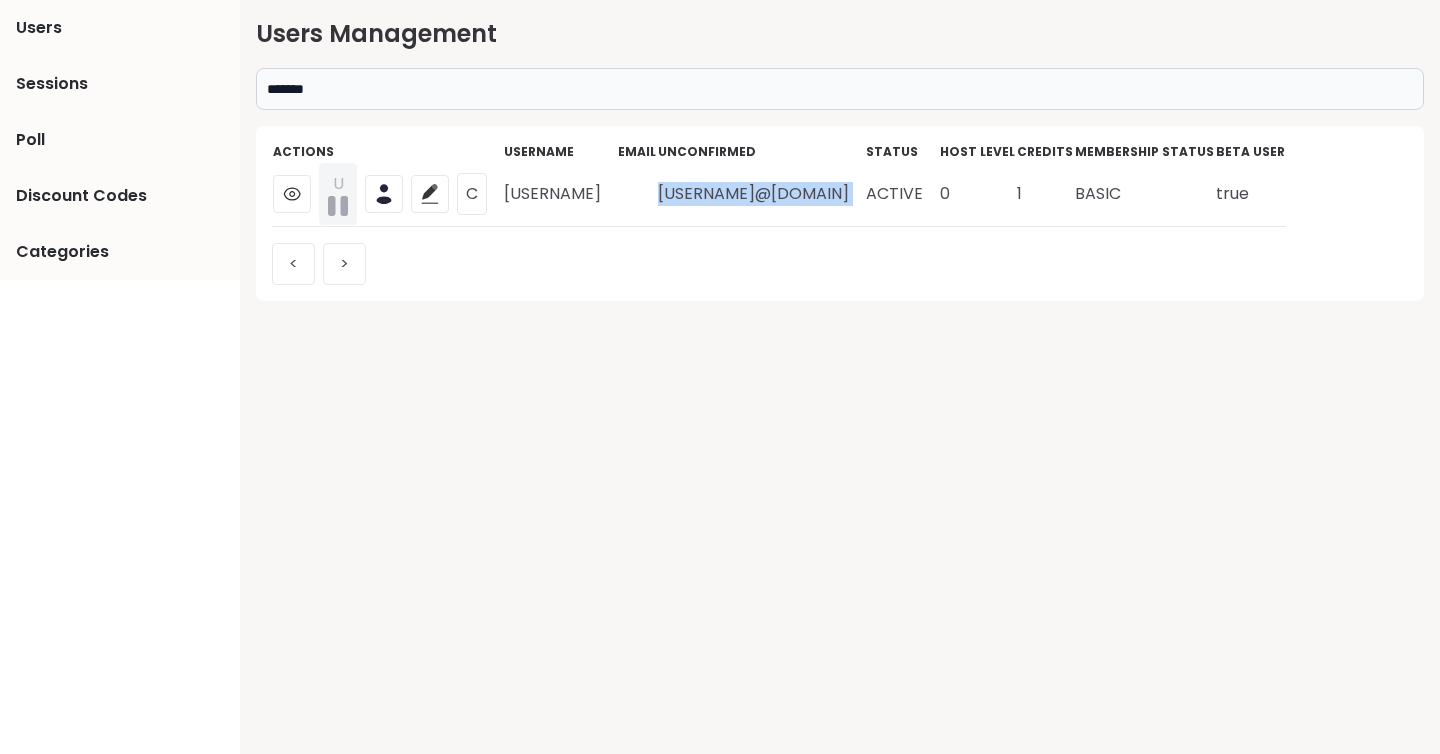 click on "agould7139@outlook.com" at bounding box center (761, 194) 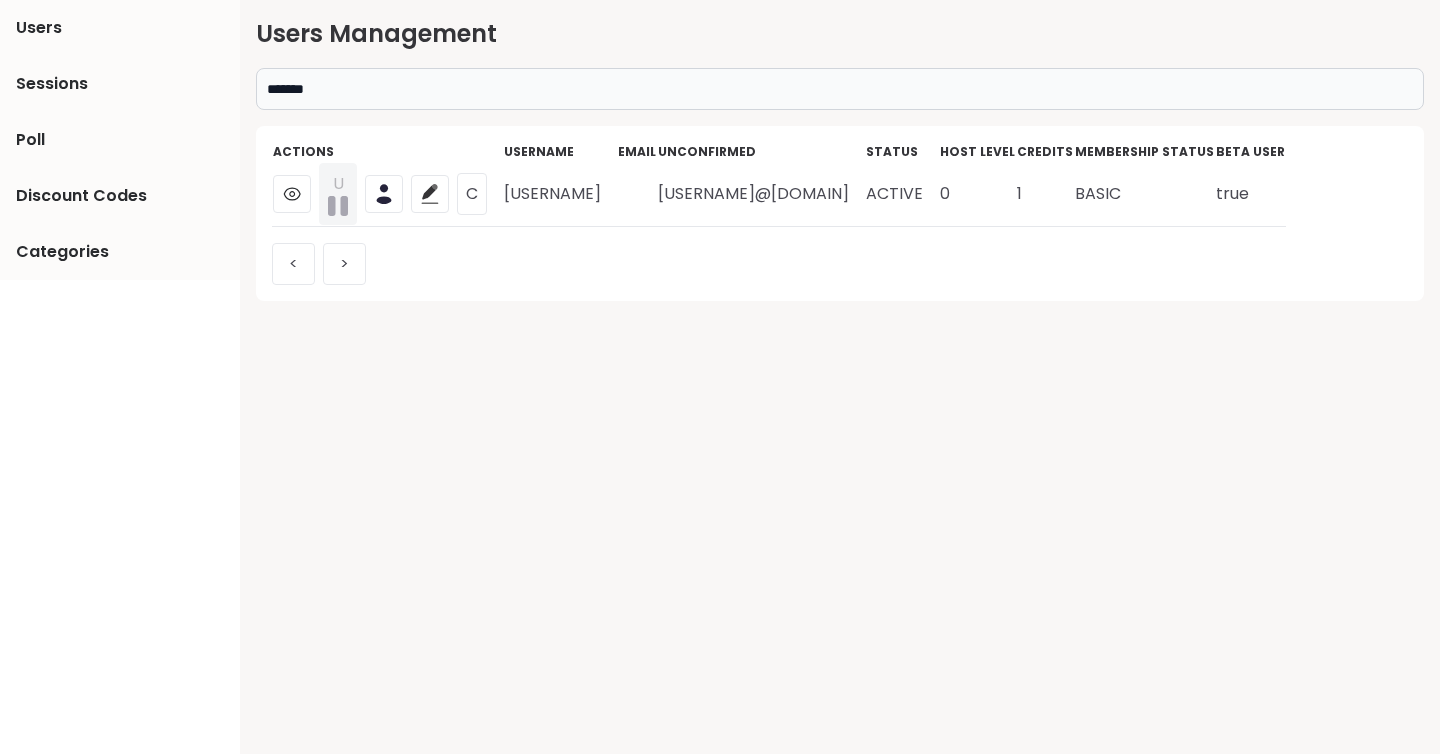 click on "*******" at bounding box center (840, 89) 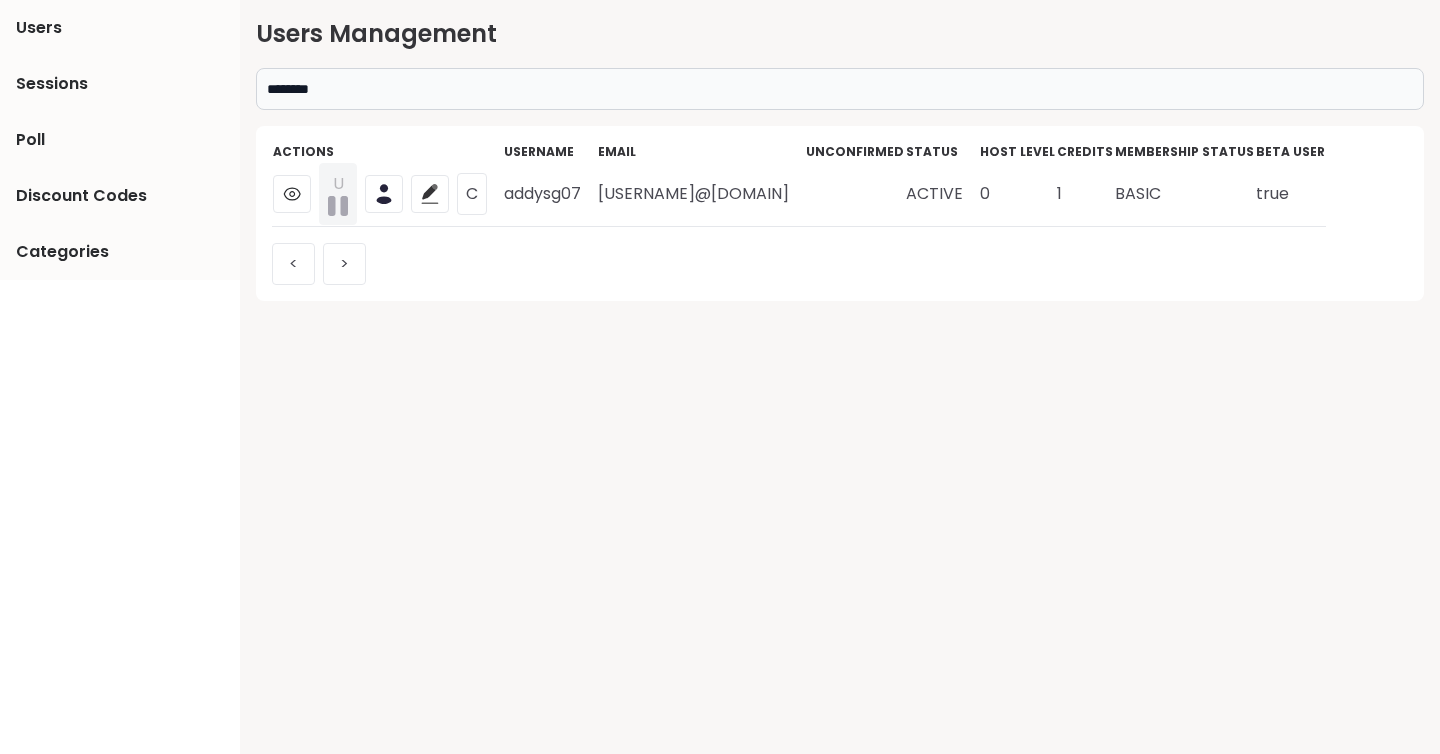 type on "********" 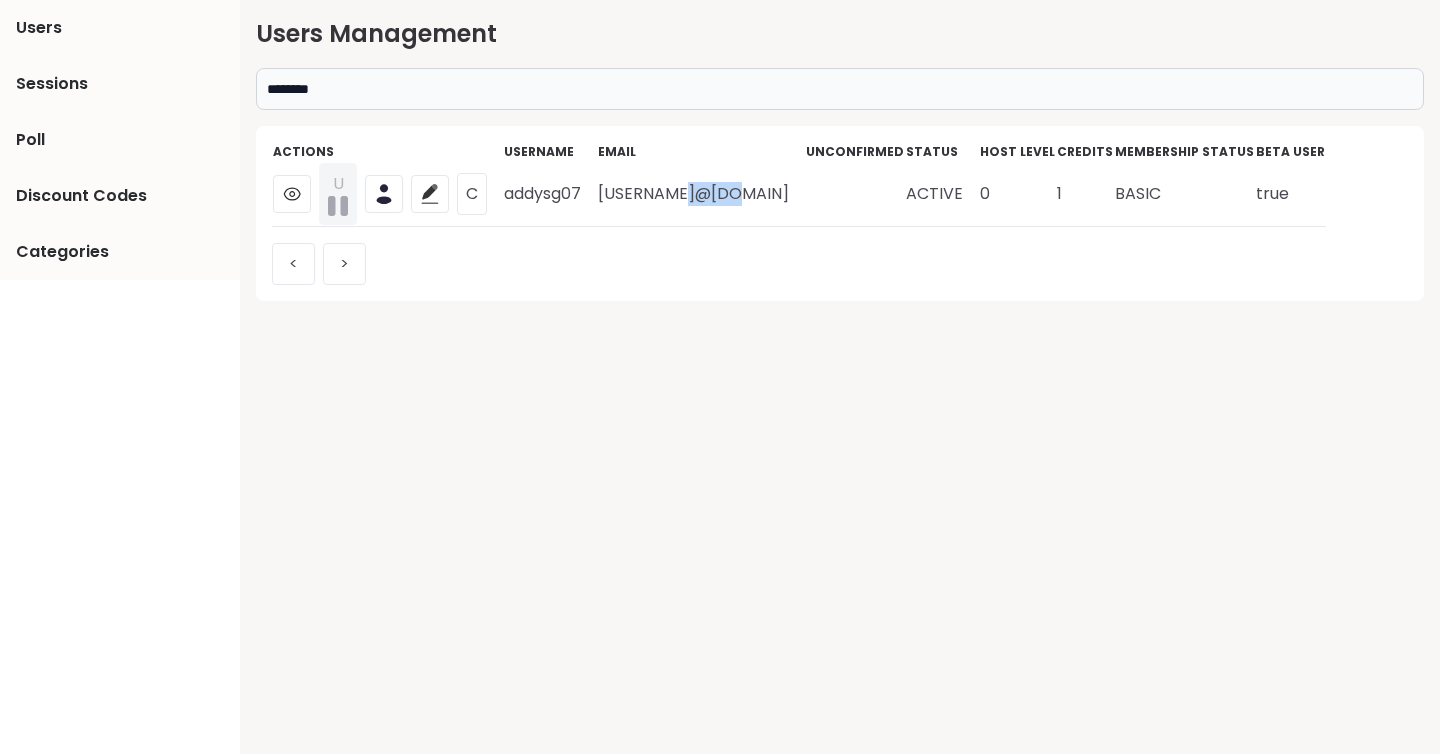 click on "addysg07@gmail.com" at bounding box center (701, 194) 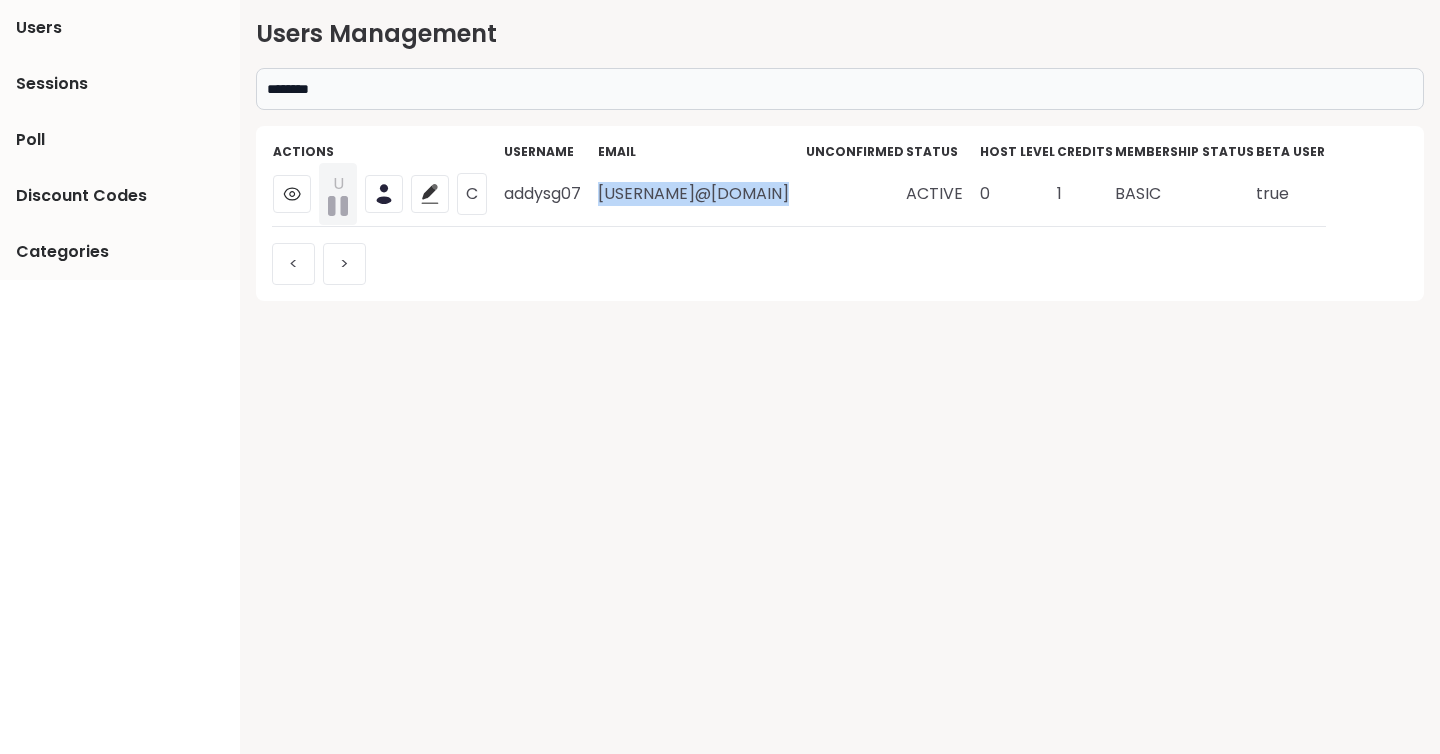 click on "addysg07@gmail.com" at bounding box center (701, 194) 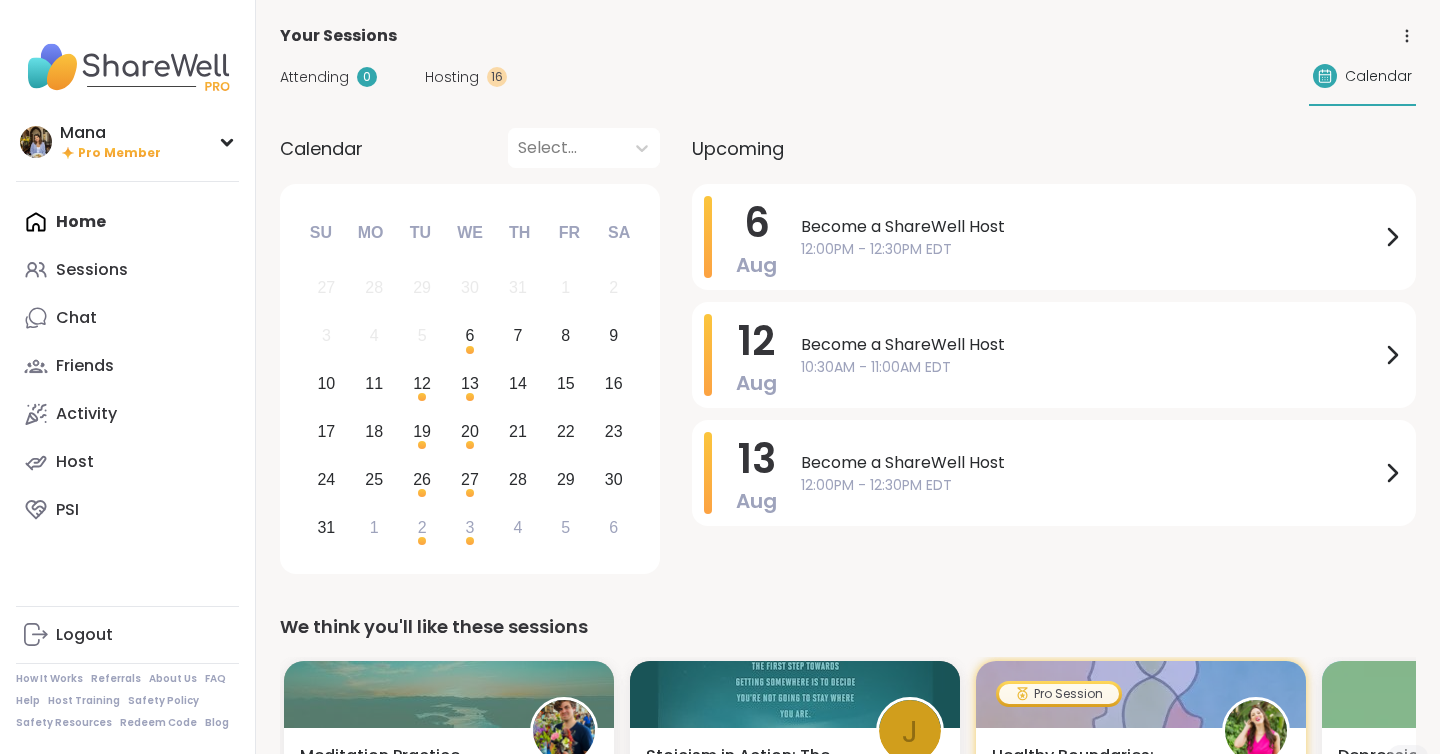 scroll, scrollTop: 0, scrollLeft: 0, axis: both 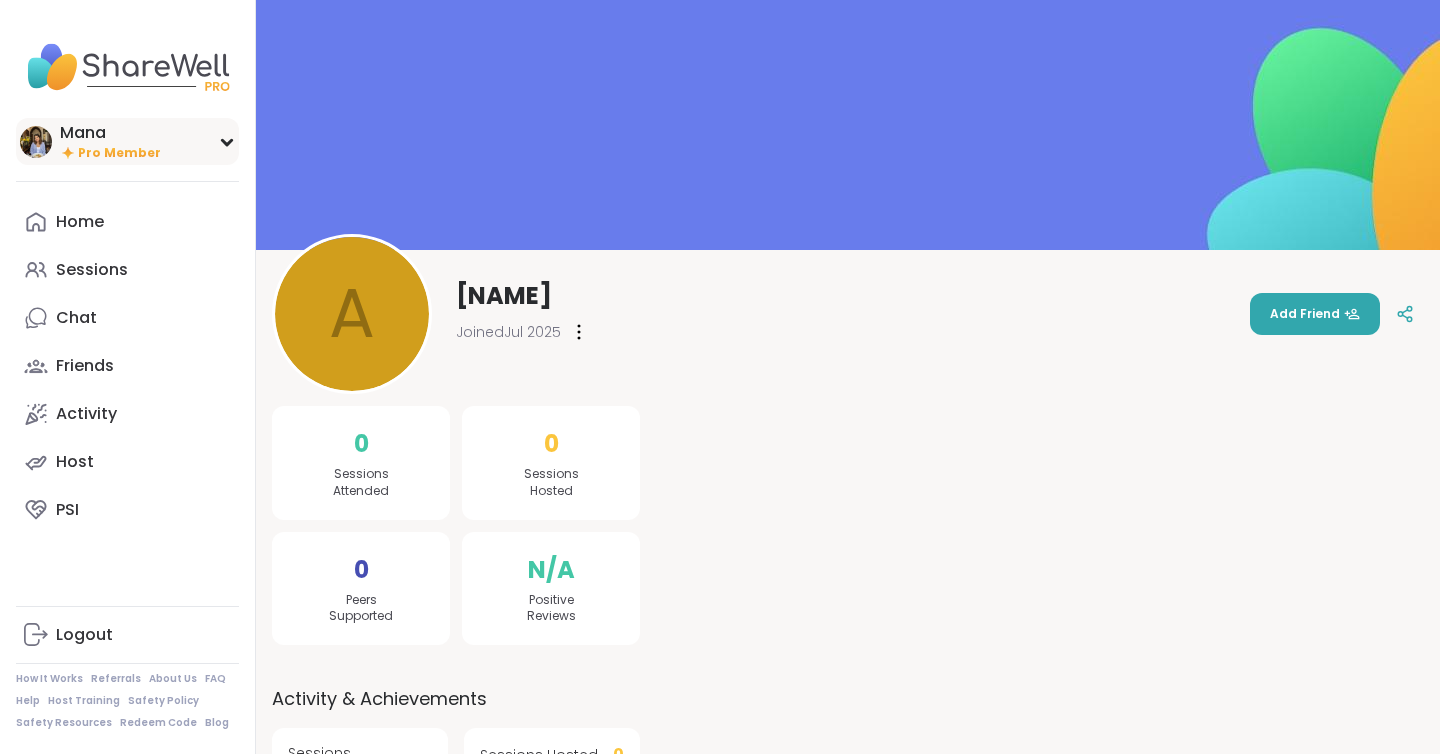 click on "Pro Member" at bounding box center [119, 153] 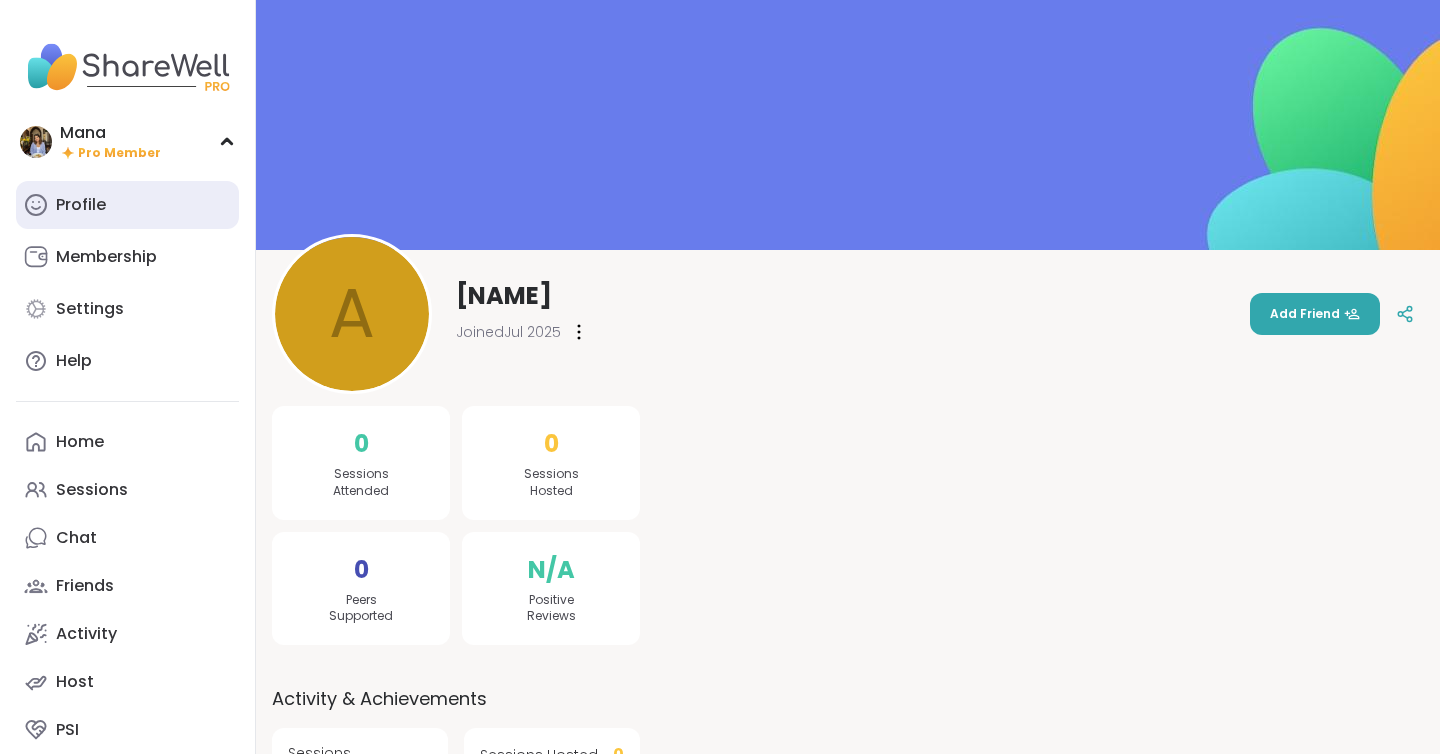 click on "Profile" at bounding box center [127, 205] 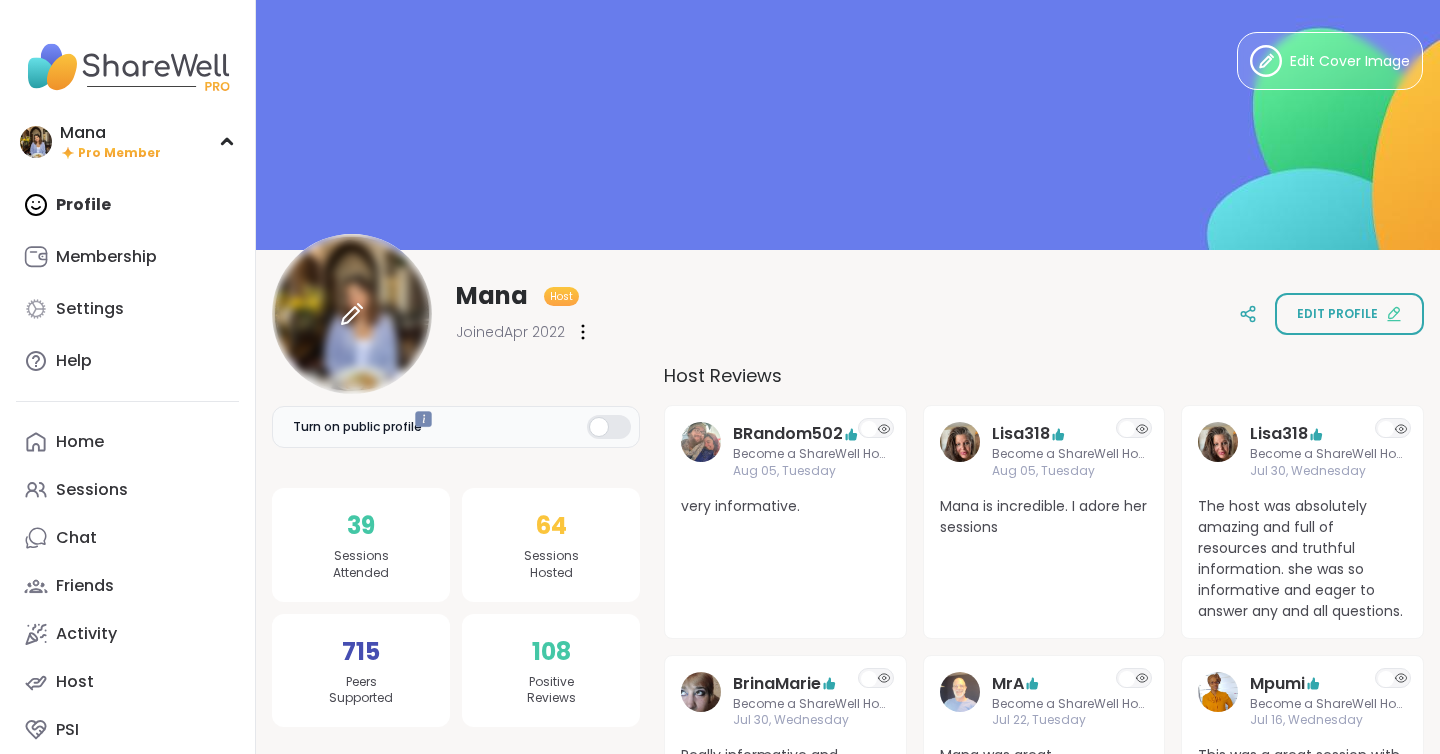 scroll, scrollTop: 0, scrollLeft: 0, axis: both 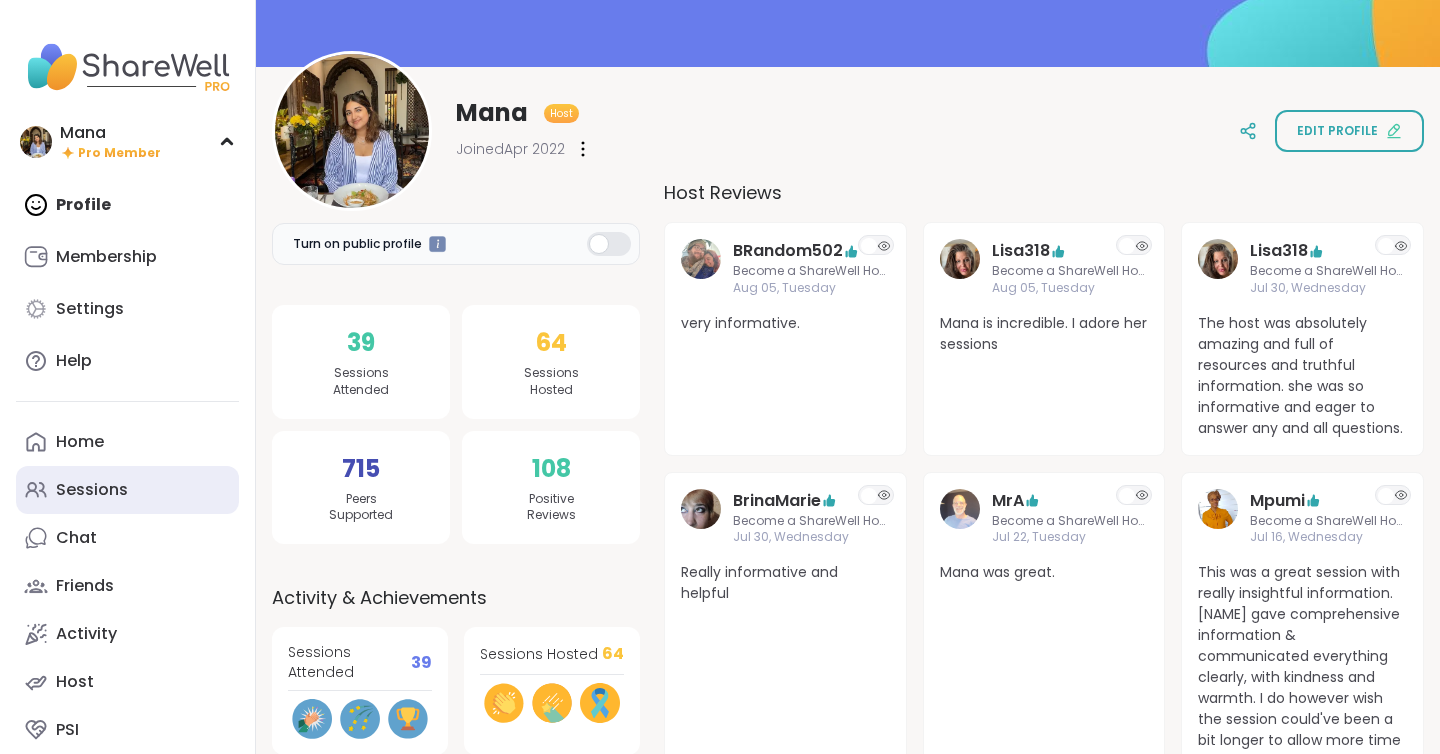 click on "Sessions" at bounding box center (92, 490) 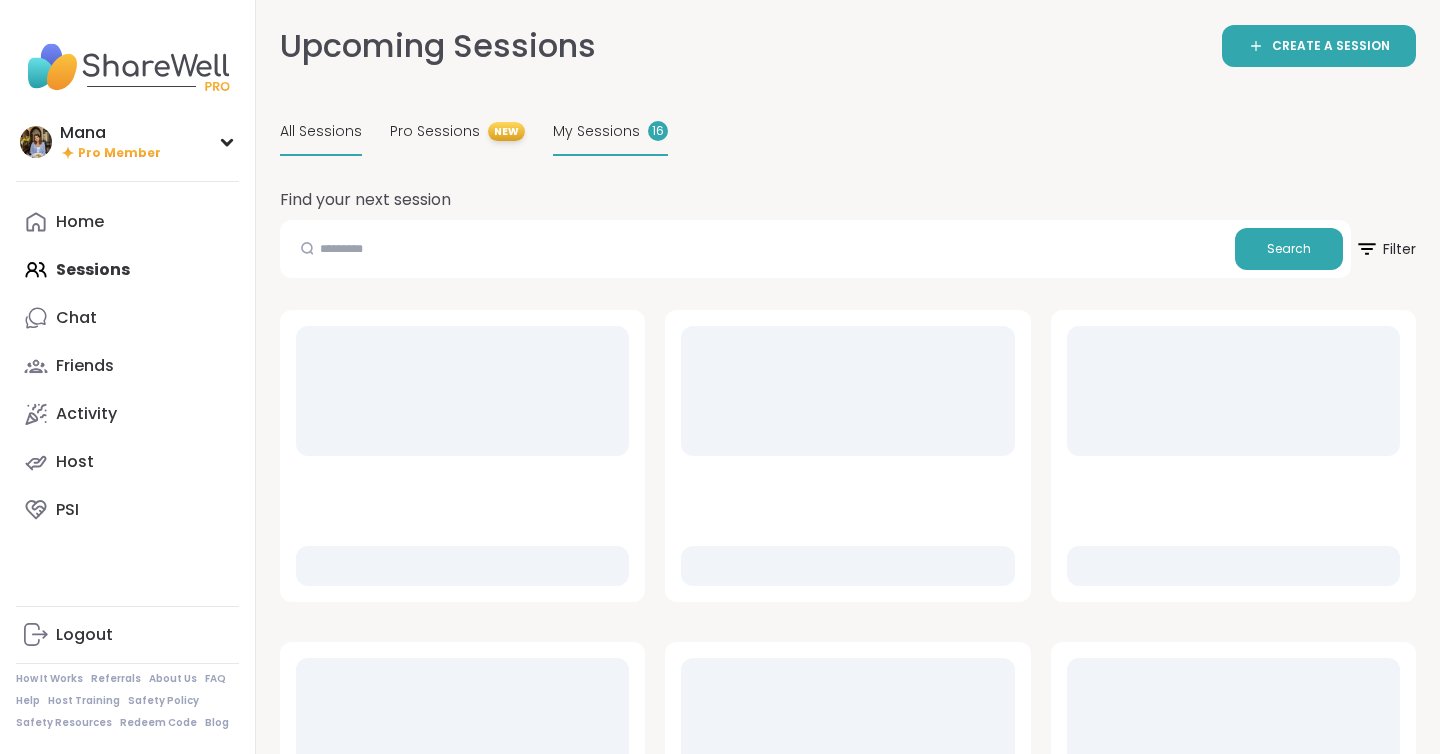 click on "My Sessions 16" at bounding box center (610, 132) 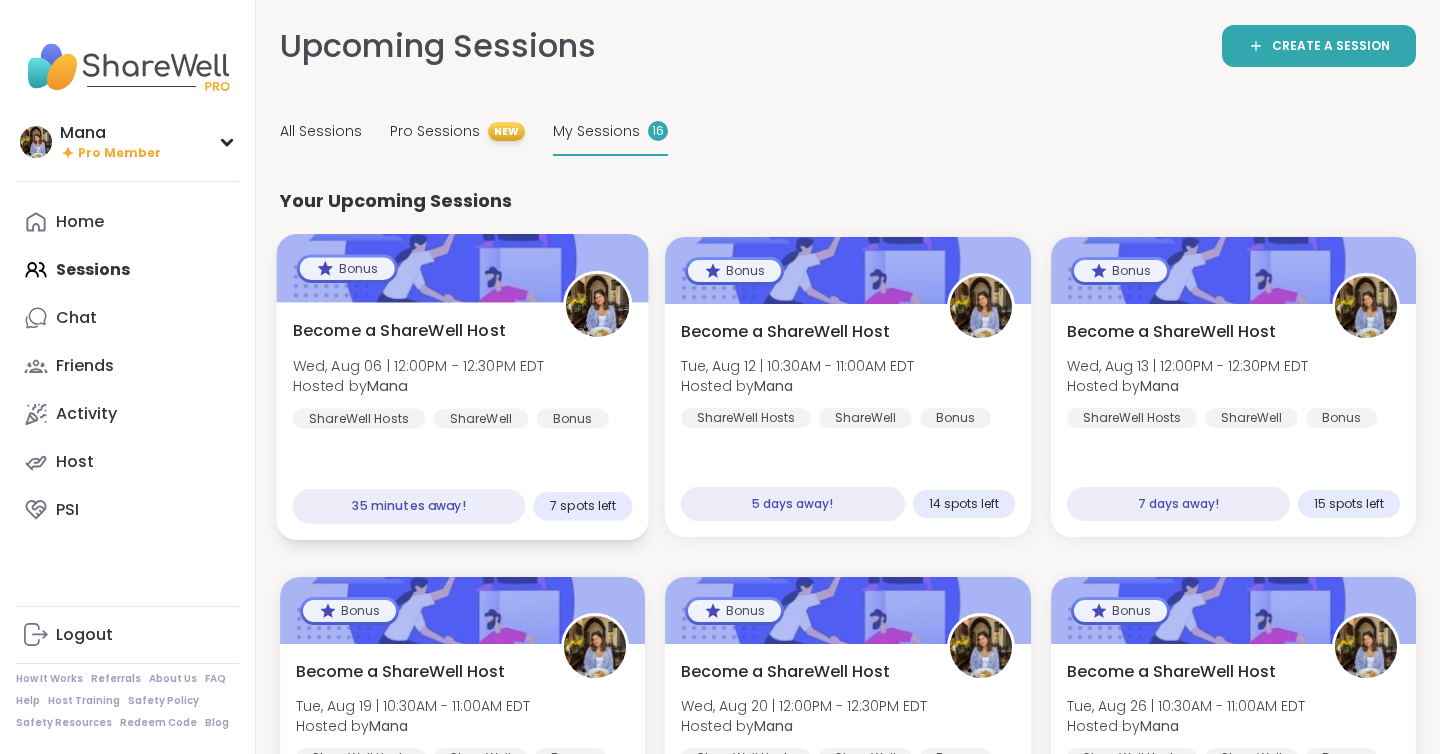 click on "Become a ShareWell Host Wed, [DATE] | [TIME] - [TIME] [TIMEZONE] Hosted by [NAME] ShareWell Hosts ShareWell Bonus" at bounding box center [463, 374] 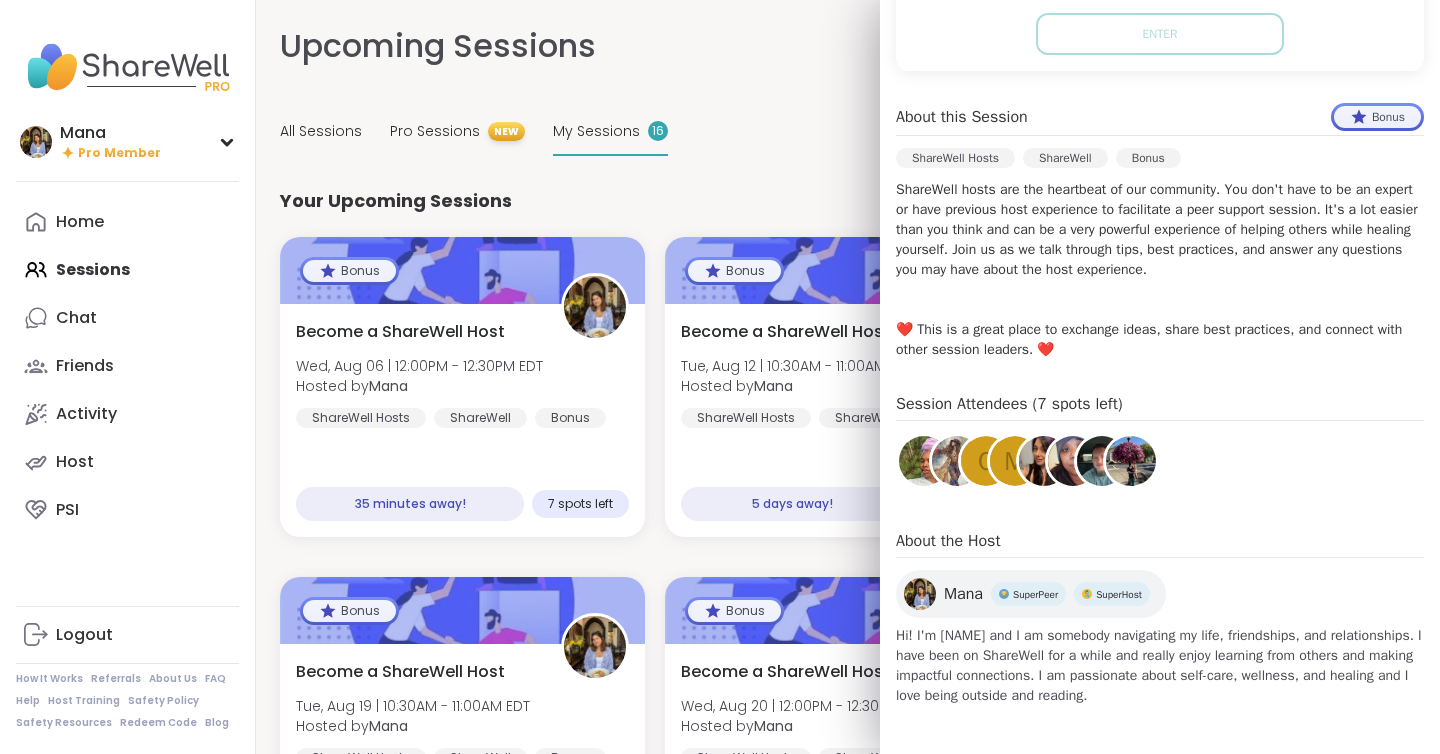 scroll, scrollTop: 101, scrollLeft: 0, axis: vertical 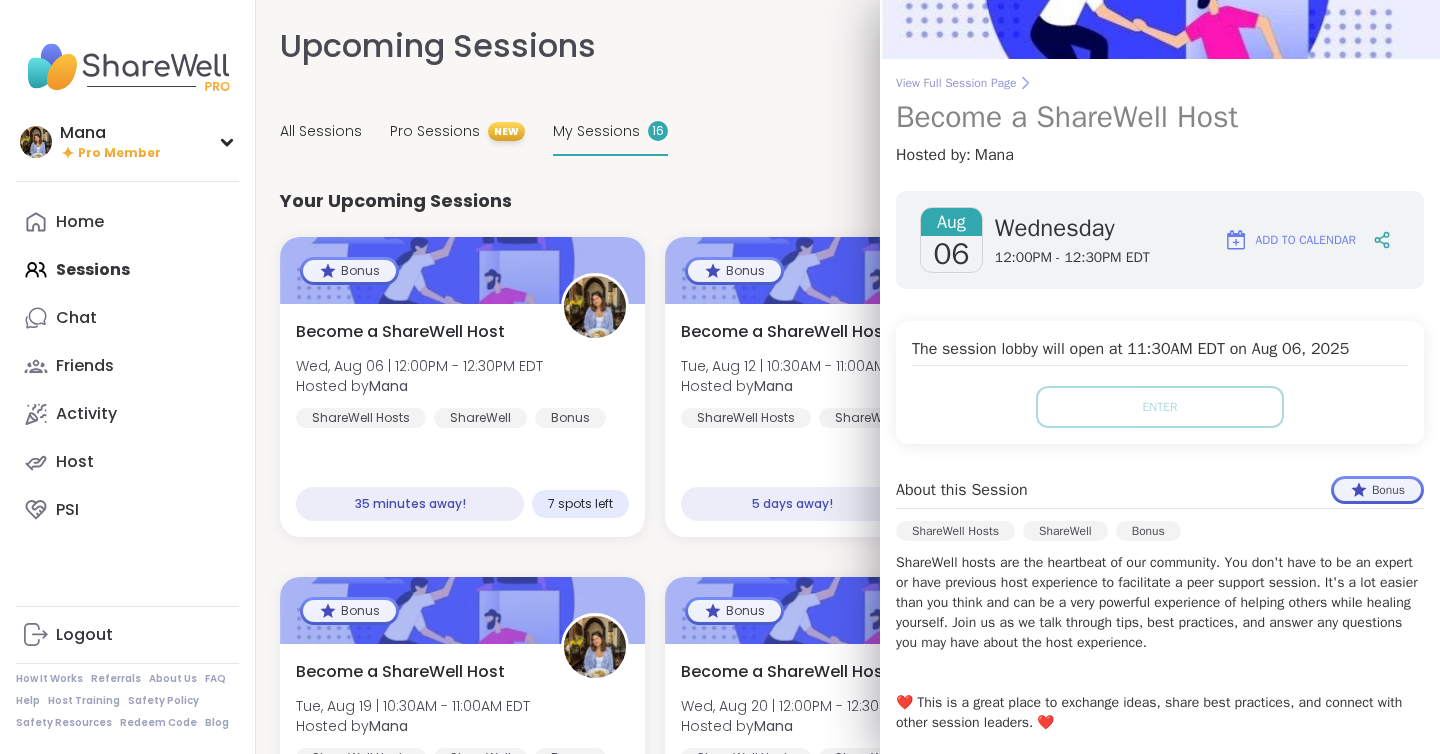 click on "View Full Session Page" at bounding box center [1160, 83] 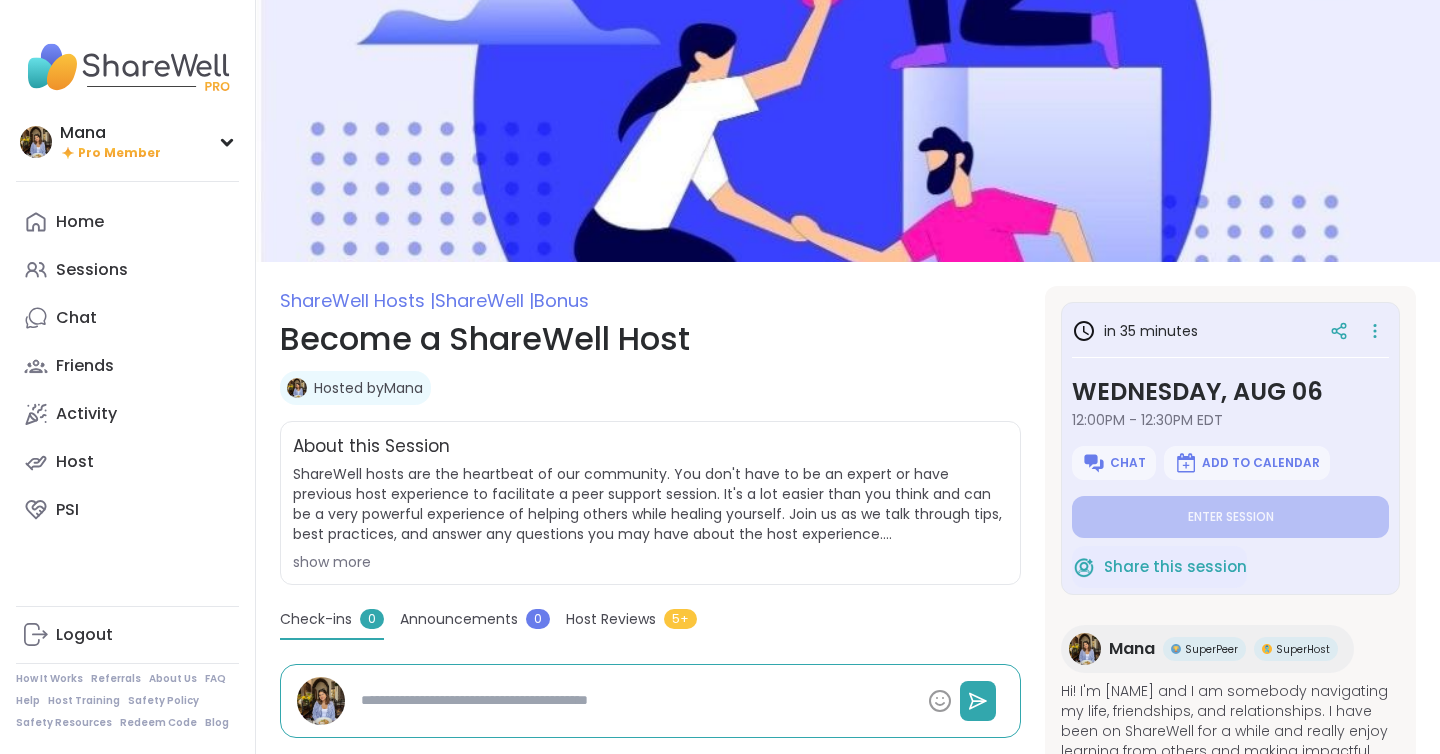 scroll, scrollTop: 95, scrollLeft: 0, axis: vertical 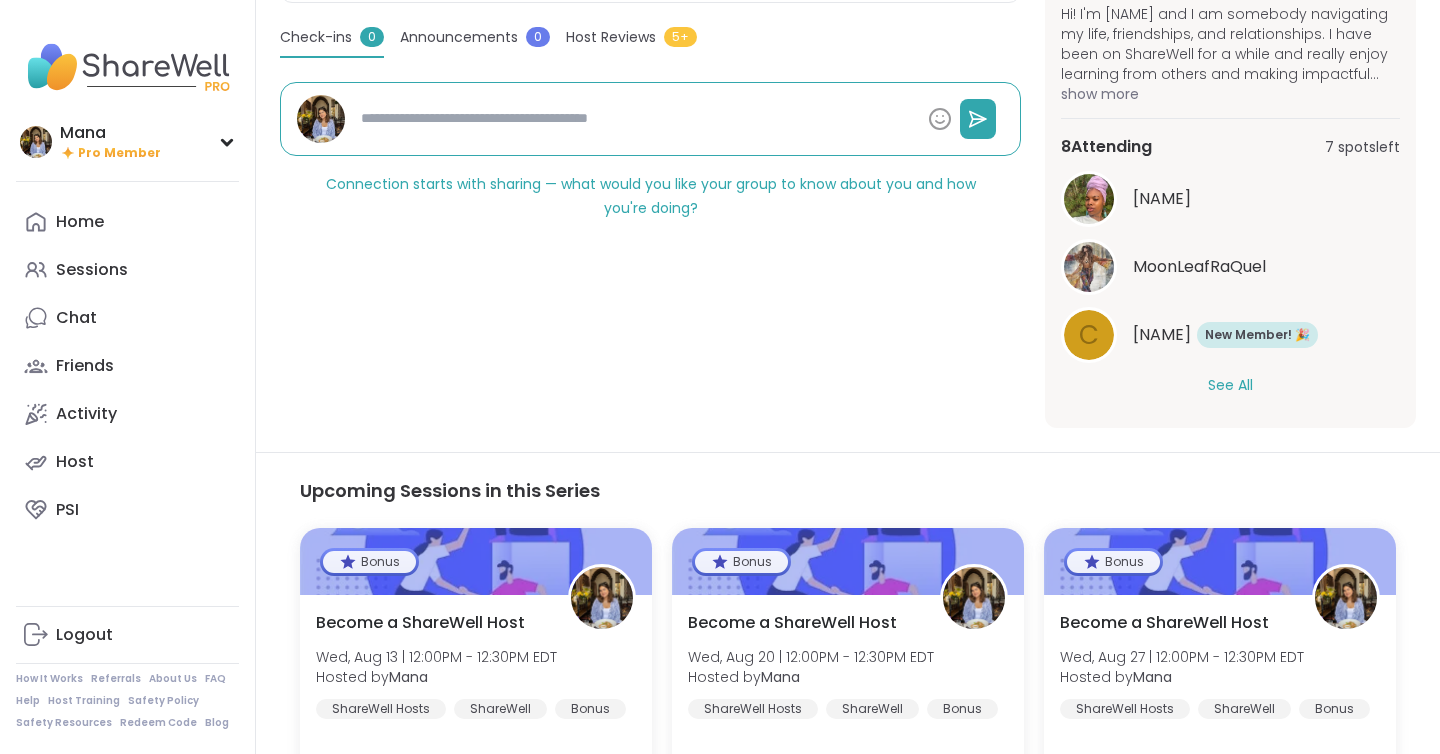 click on "[NUMBER] Attending [NUMBER] spots left [NAME] [NAME] [NAME] New Member! 🎉 New! 🎉 See All" at bounding box center (1230, 265) 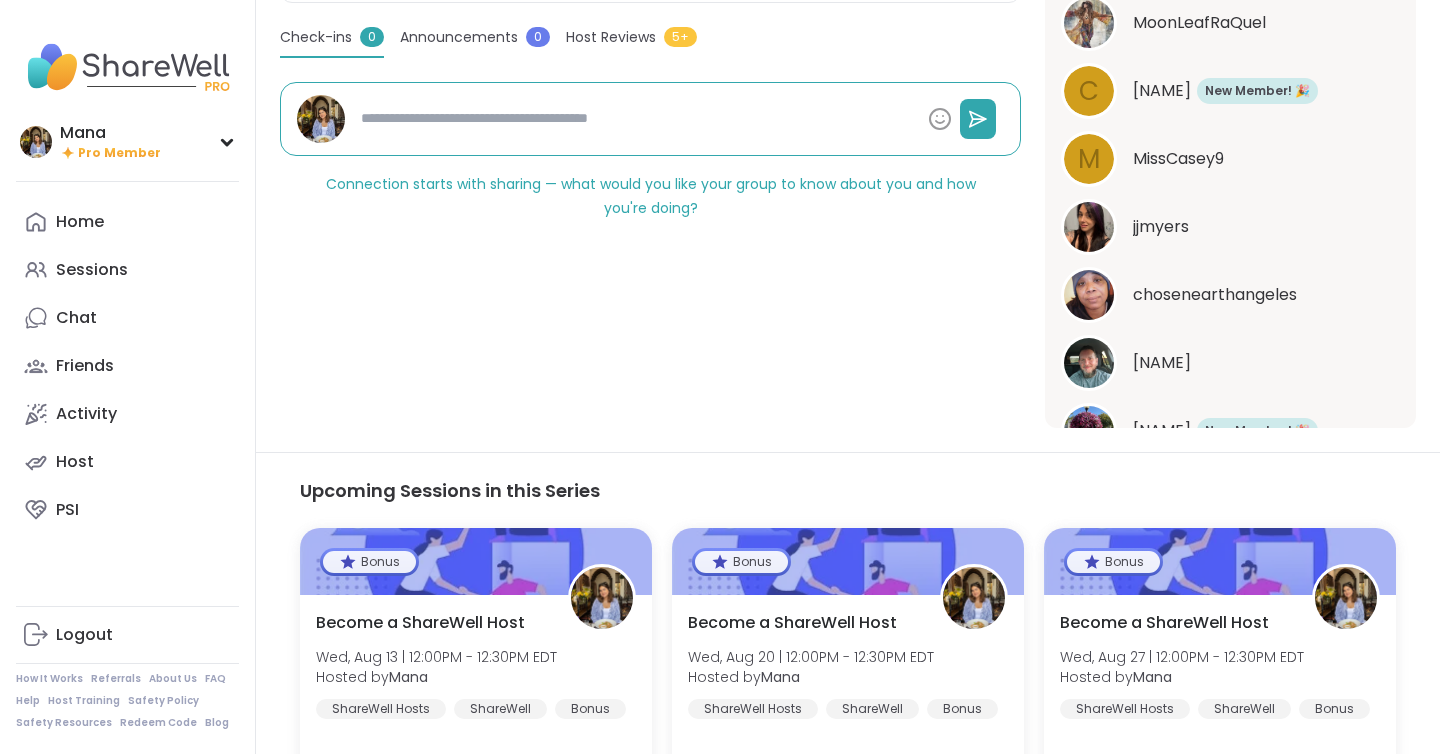 scroll, scrollTop: 344, scrollLeft: 0, axis: vertical 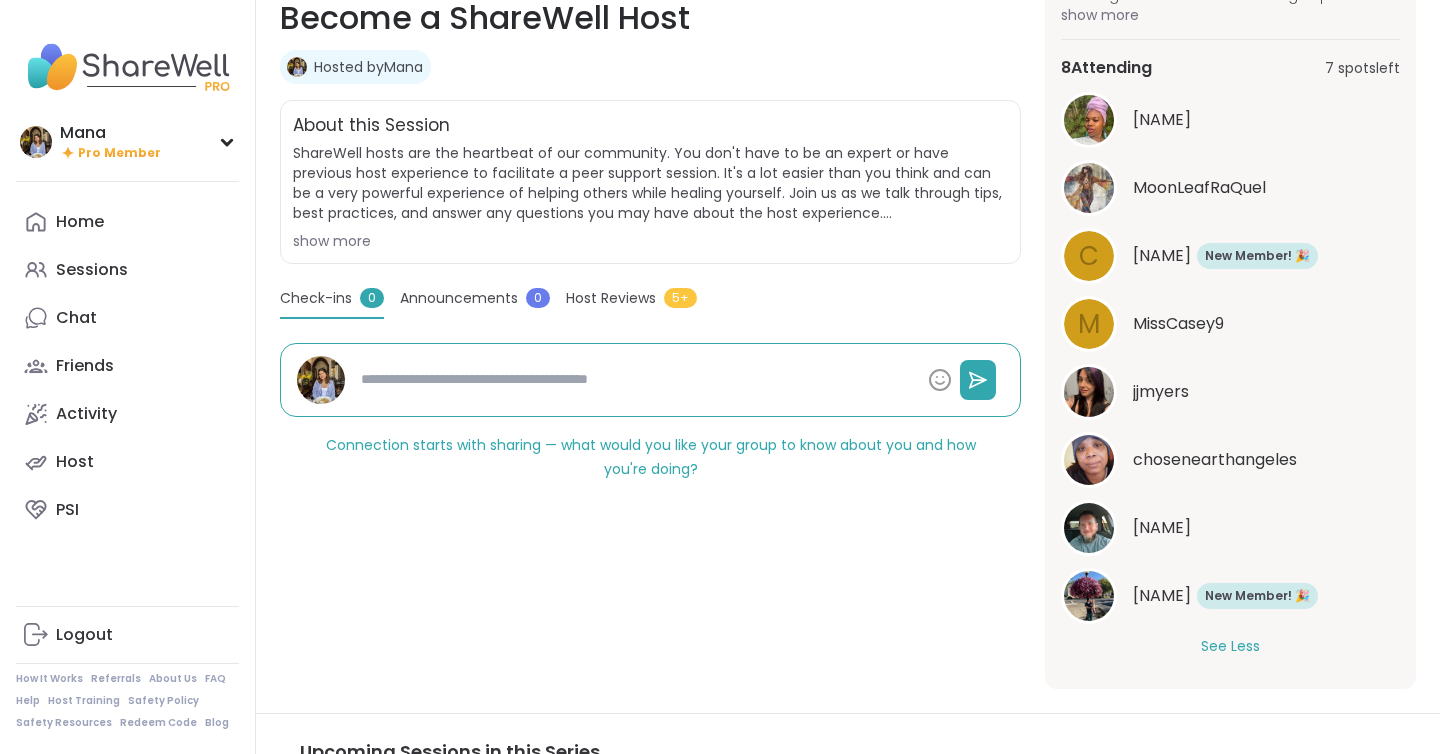 click on "show more" at bounding box center (650, 241) 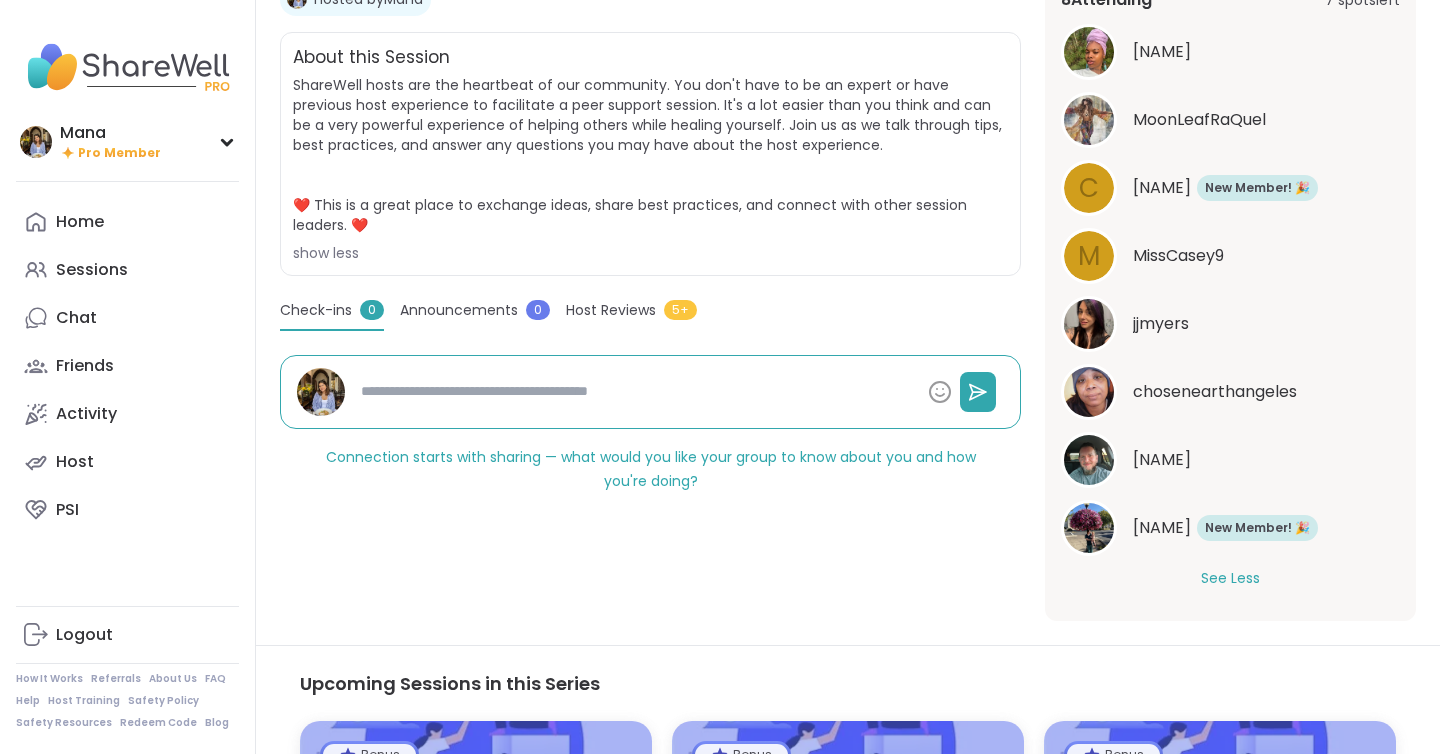 scroll, scrollTop: 0, scrollLeft: 0, axis: both 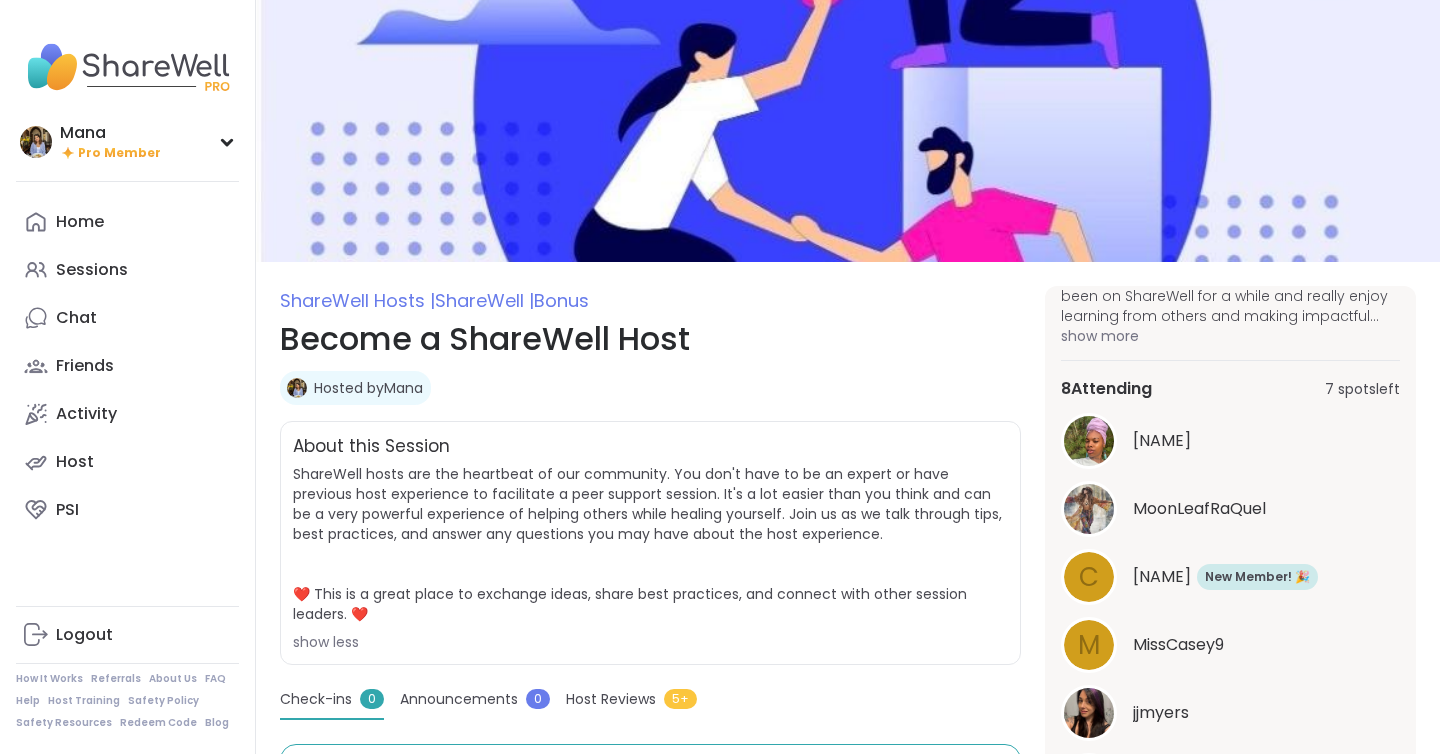 type on "*" 